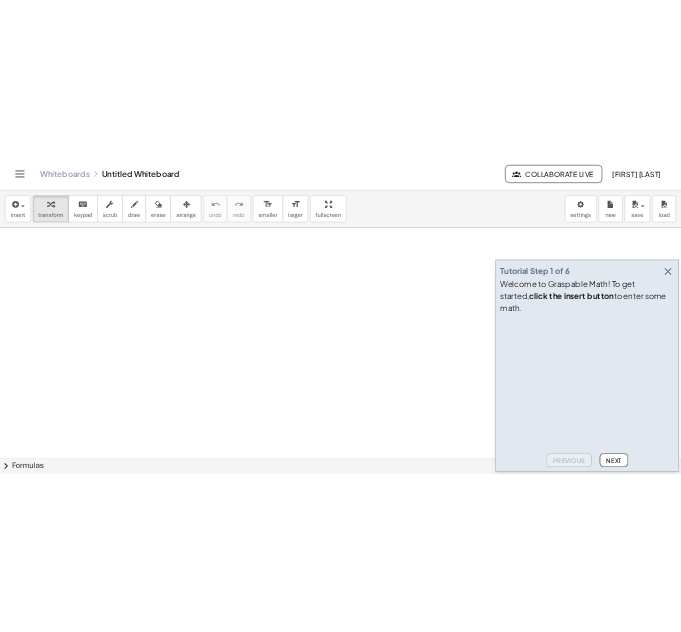 scroll, scrollTop: 0, scrollLeft: 0, axis: both 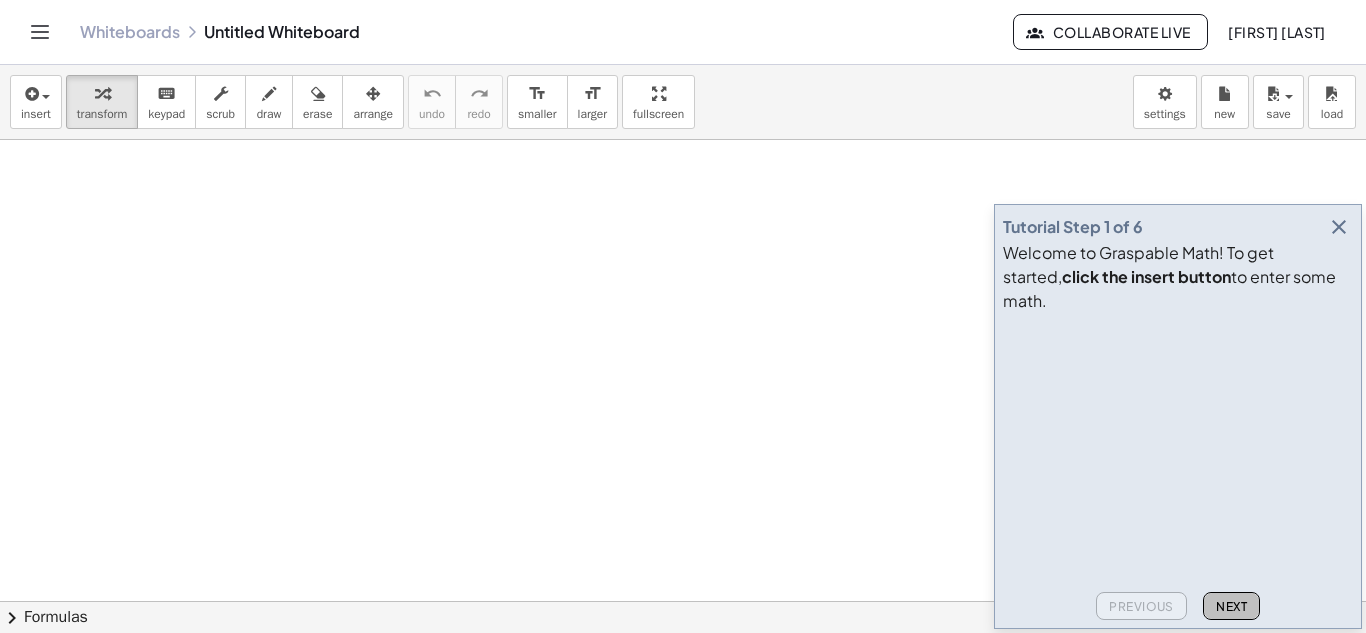 click on "Next" 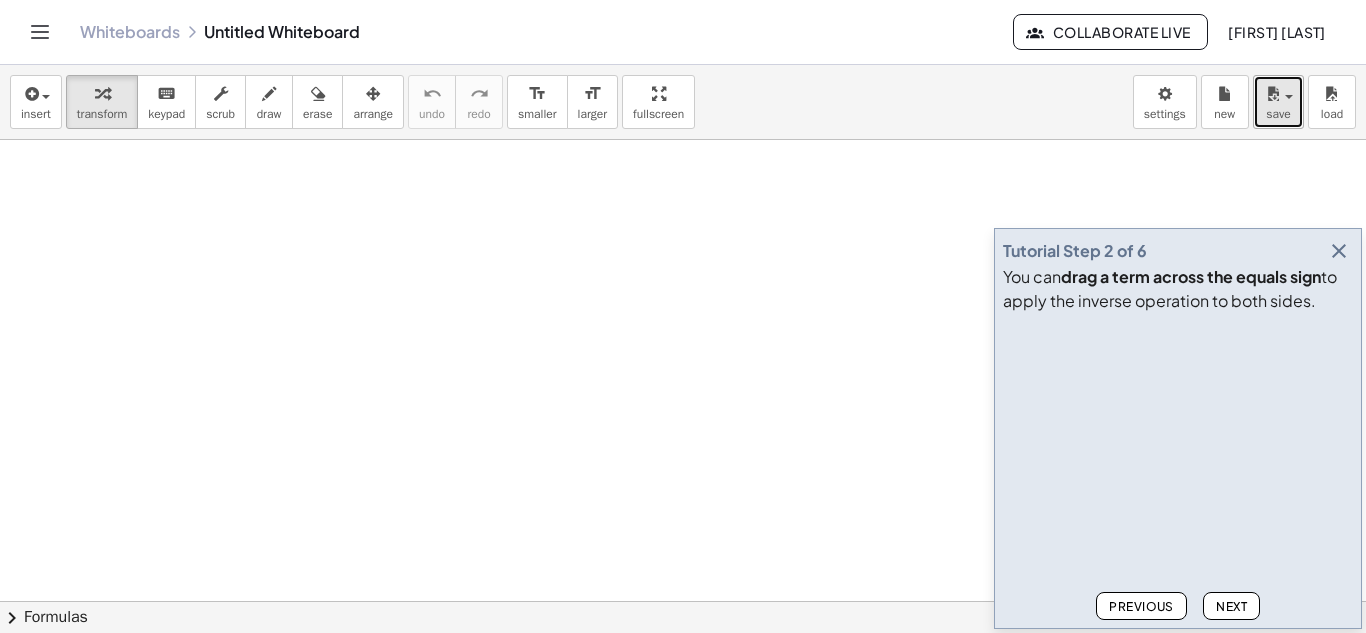 click on "save" at bounding box center (1278, 114) 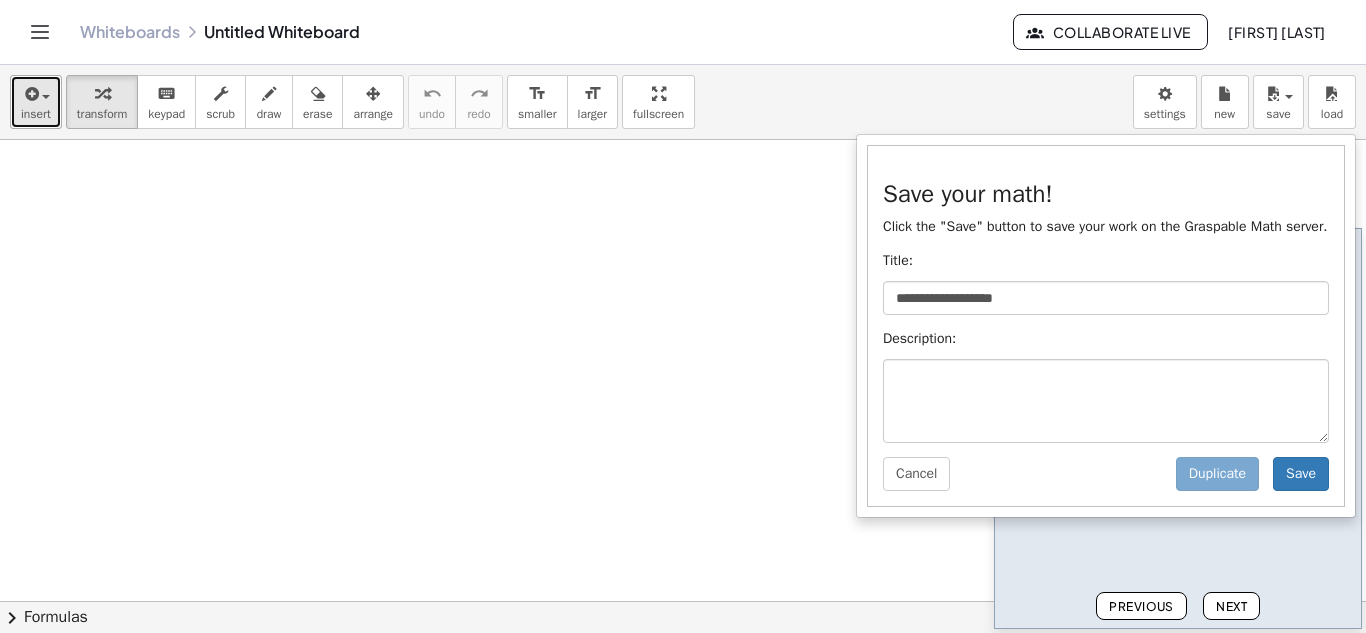 click on "insert" at bounding box center [36, 102] 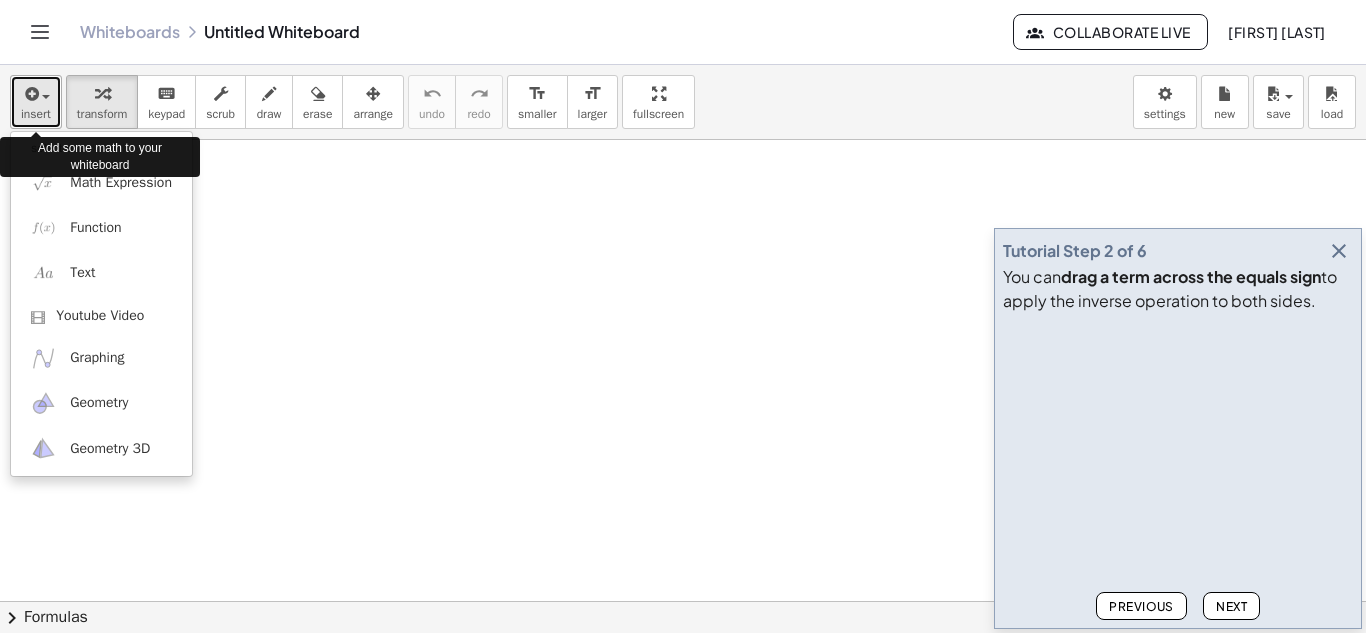 click on "insert" at bounding box center [36, 114] 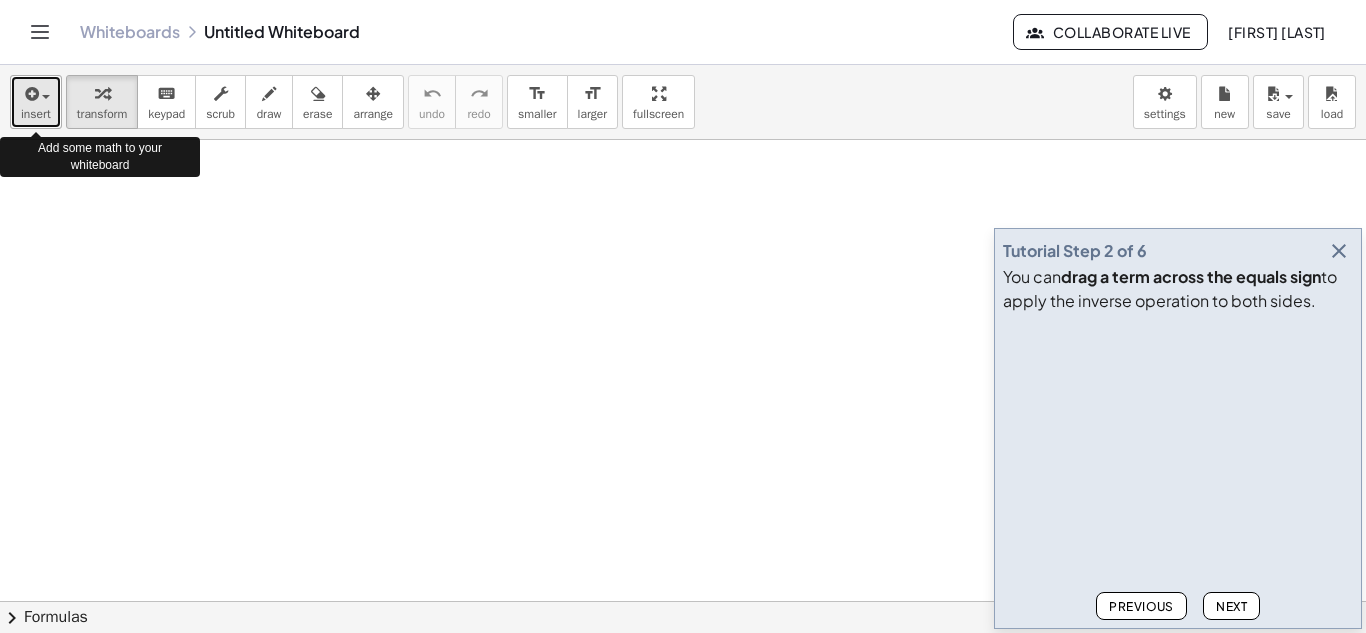 click on "insert" at bounding box center (36, 114) 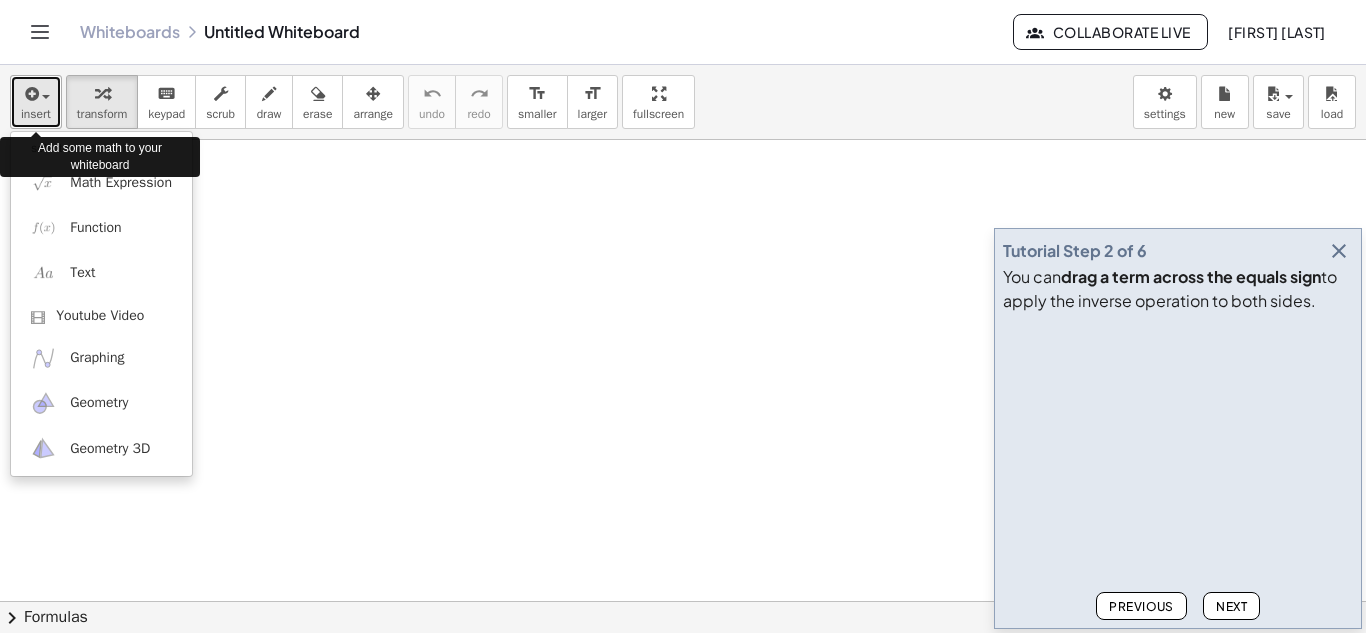 click on "insert" at bounding box center (36, 102) 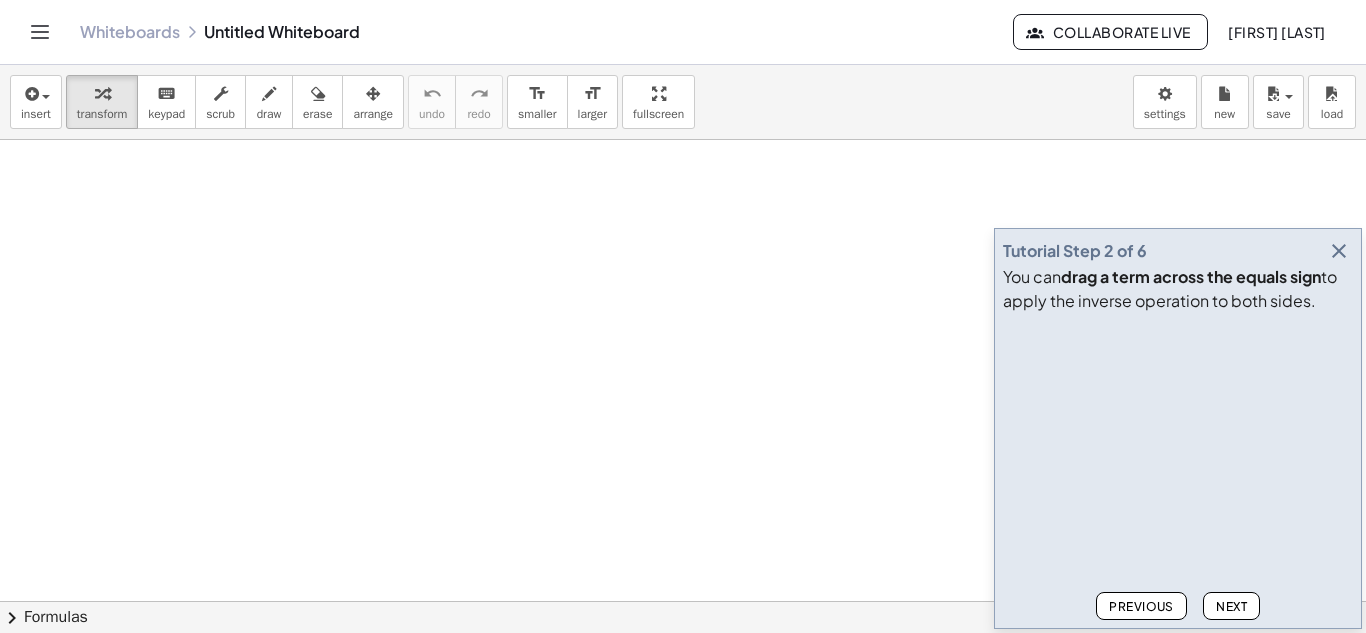 click on "Next" 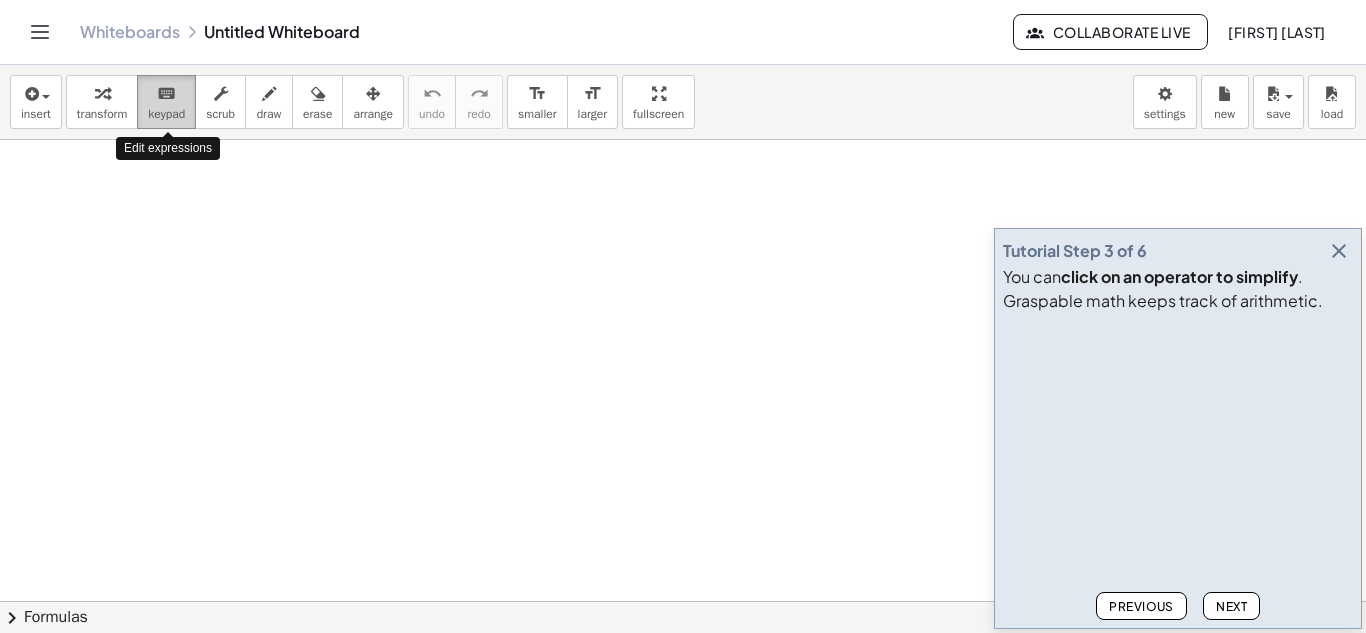 click on "keypad" at bounding box center (166, 114) 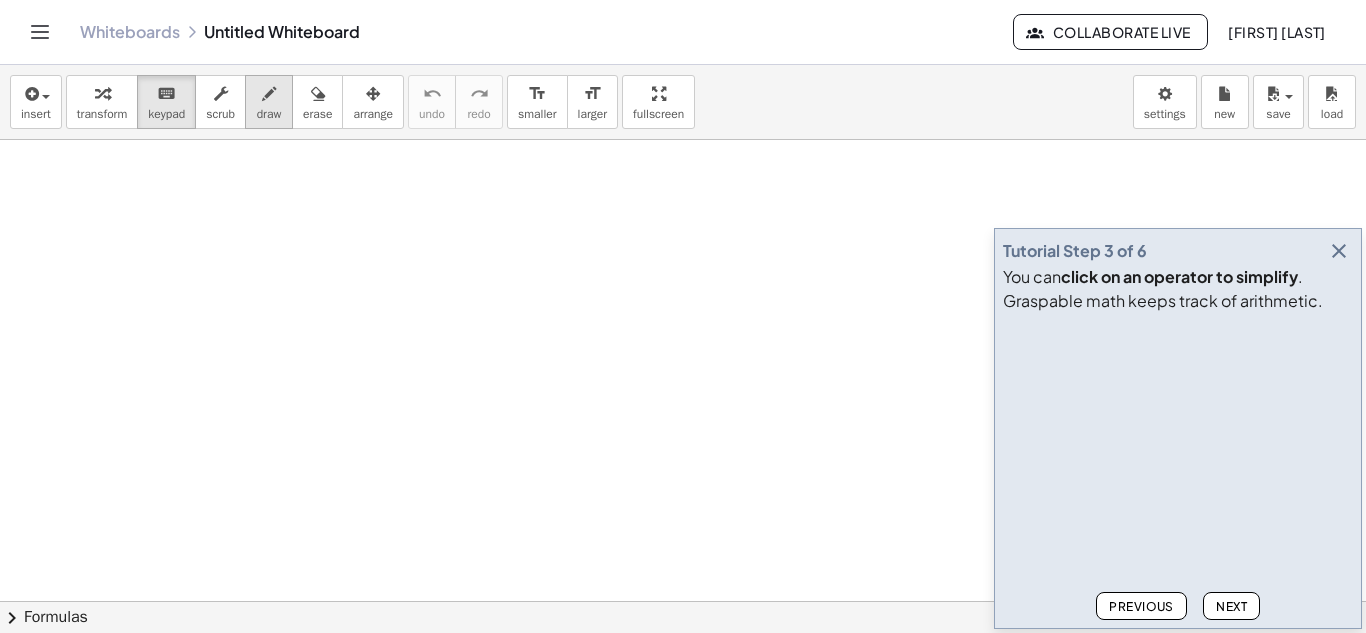 click on "draw" at bounding box center [269, 102] 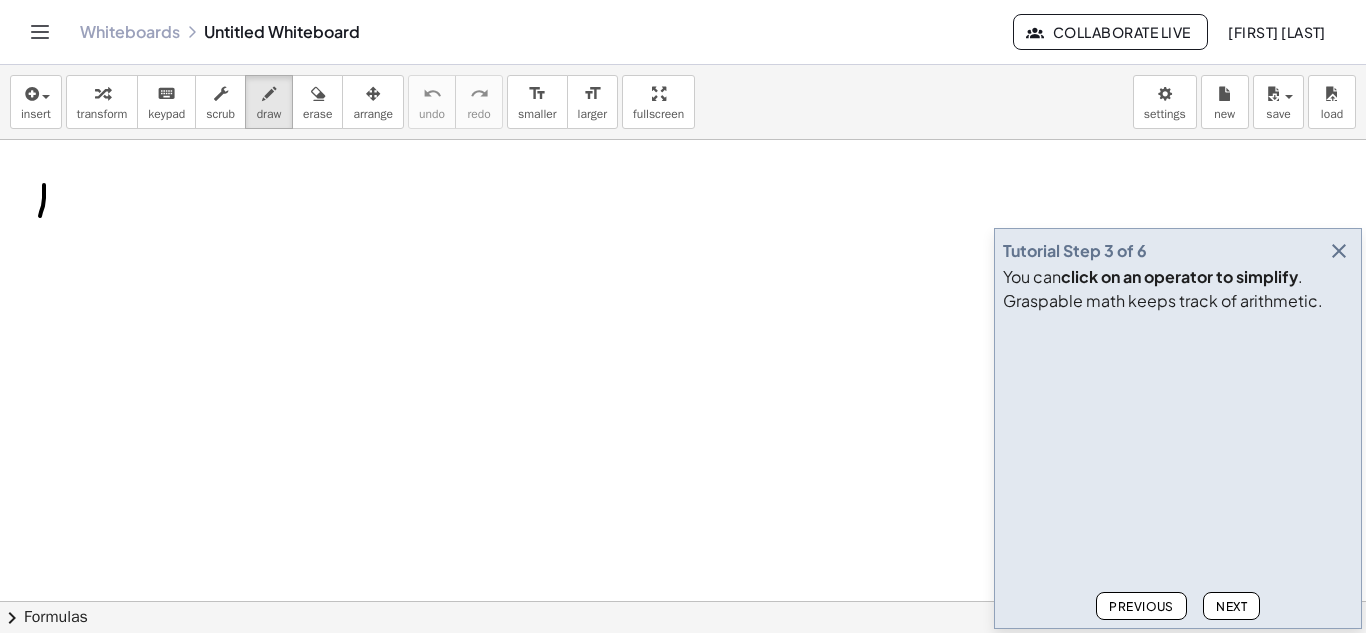 drag, startPoint x: 44, startPoint y: 185, endPoint x: 40, endPoint y: 216, distance: 31.257 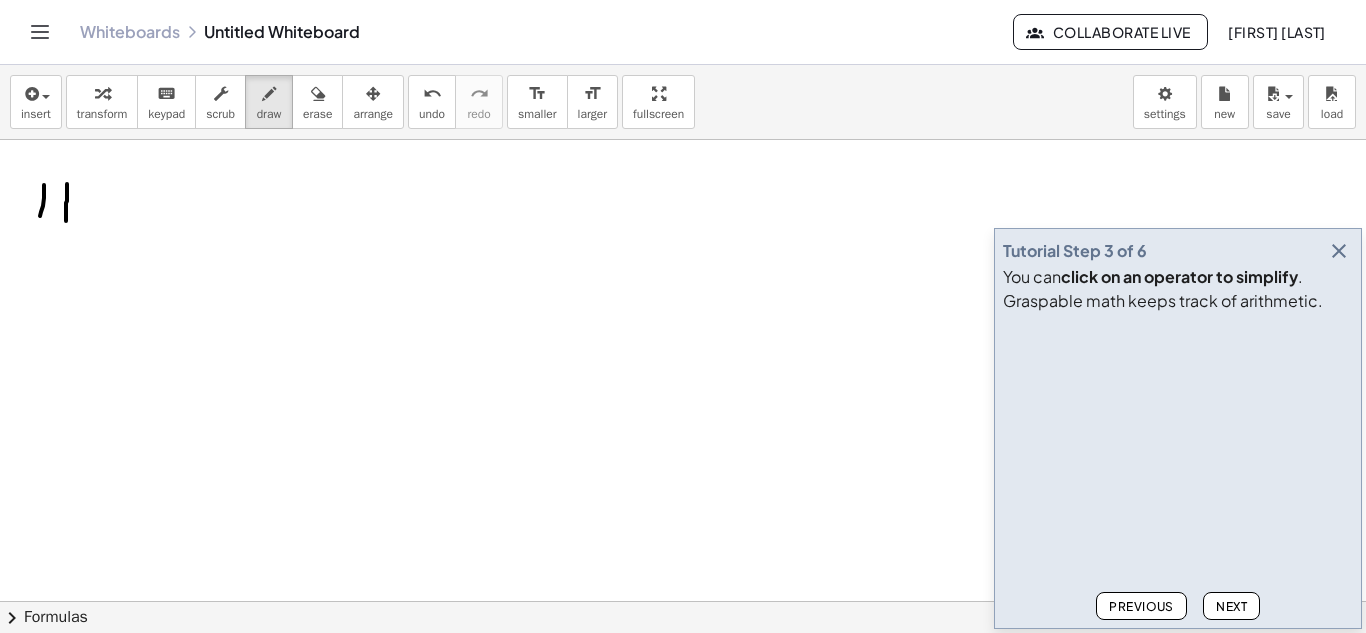 drag, startPoint x: 67, startPoint y: 184, endPoint x: 66, endPoint y: 221, distance: 37.01351 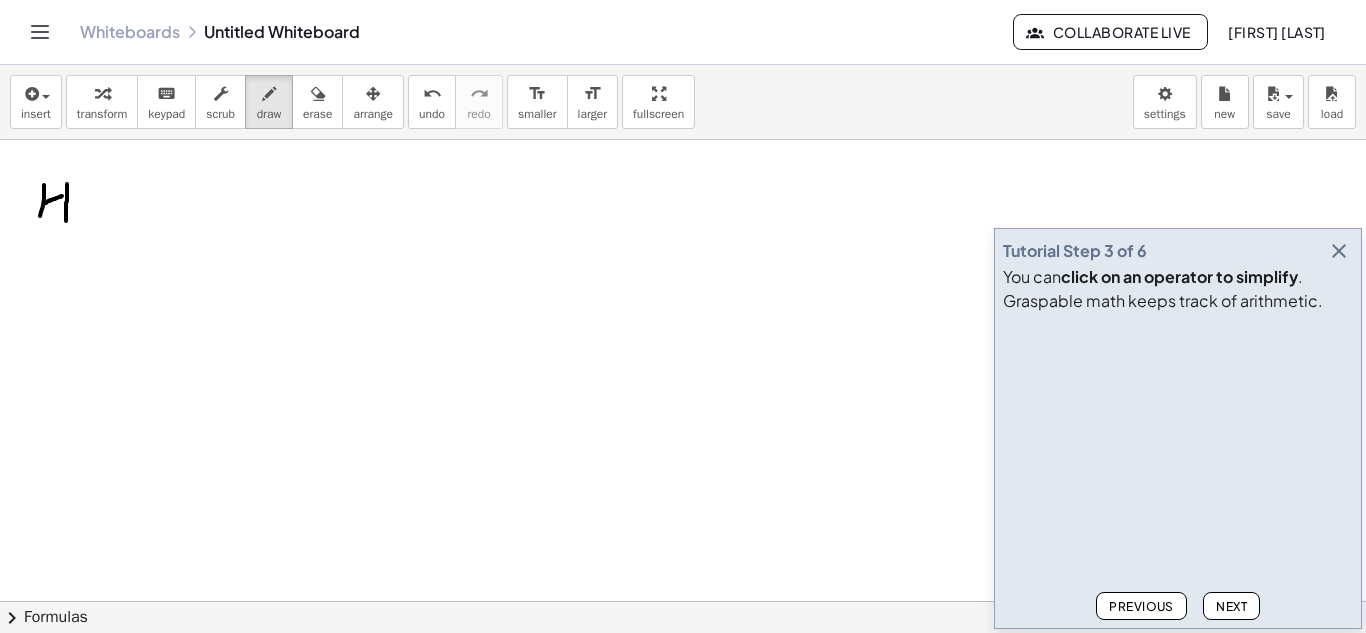 drag, startPoint x: 46, startPoint y: 203, endPoint x: 62, endPoint y: 196, distance: 17.464249 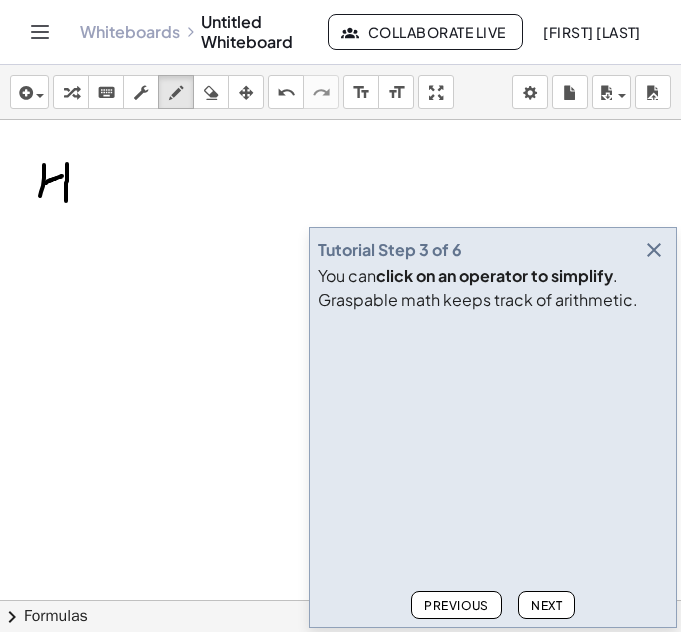 click on "Next" 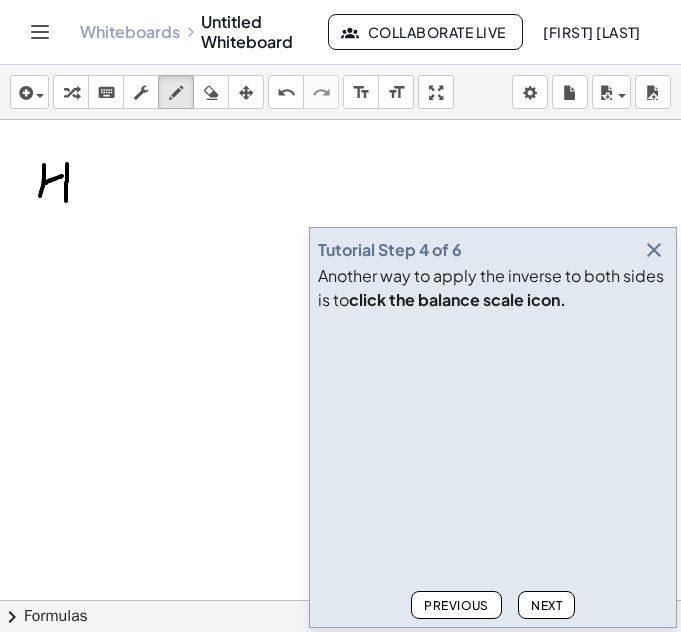 click at bounding box center (654, 250) 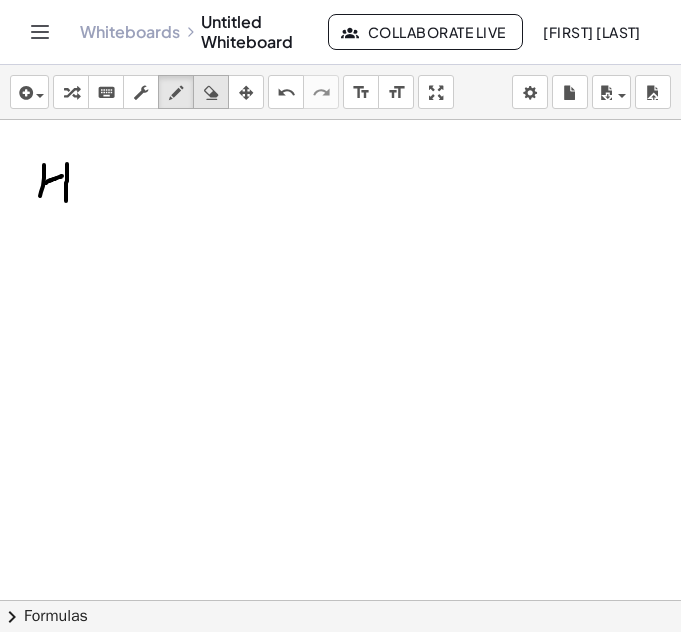 click on "erase" at bounding box center [211, 92] 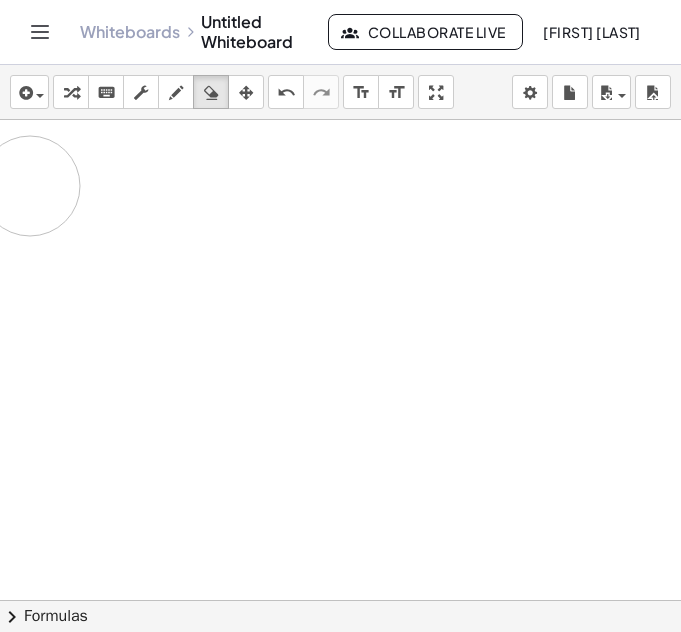 drag, startPoint x: 111, startPoint y: 178, endPoint x: 30, endPoint y: 186, distance: 81.394104 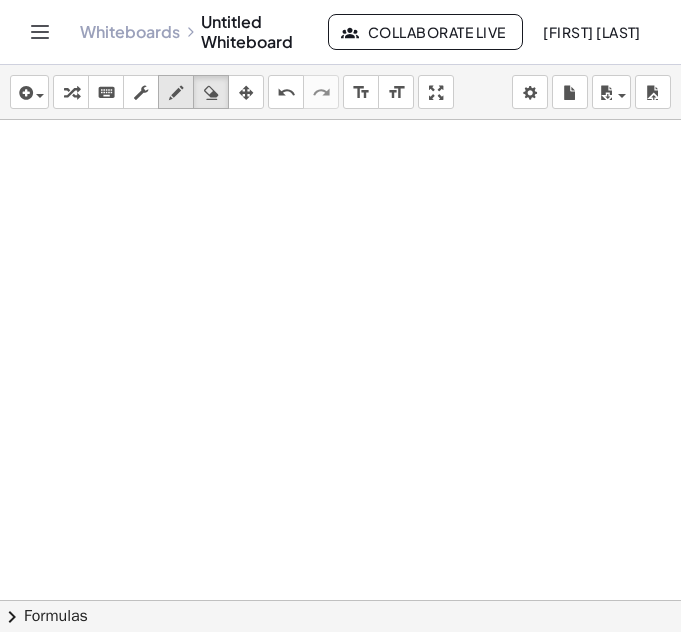 click on "draw" at bounding box center [176, 92] 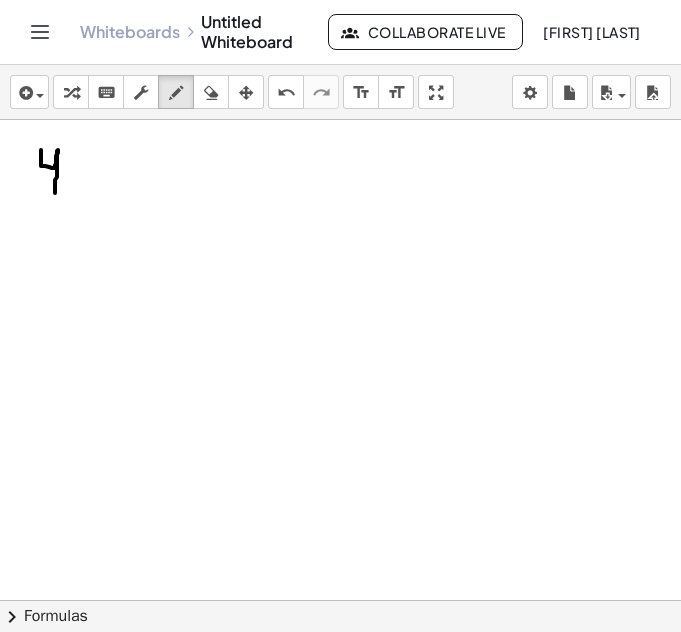 drag, startPoint x: 41, startPoint y: 150, endPoint x: 55, endPoint y: 196, distance: 48.08326 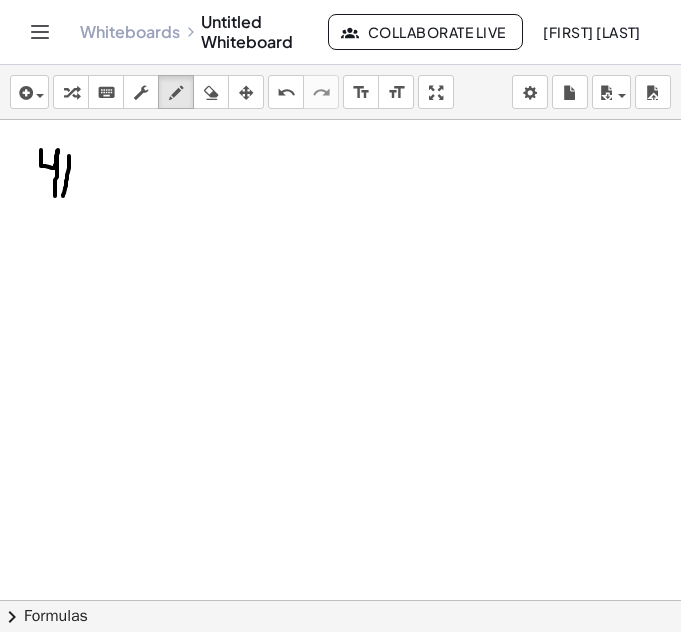 drag, startPoint x: 69, startPoint y: 156, endPoint x: 63, endPoint y: 196, distance: 40.4475 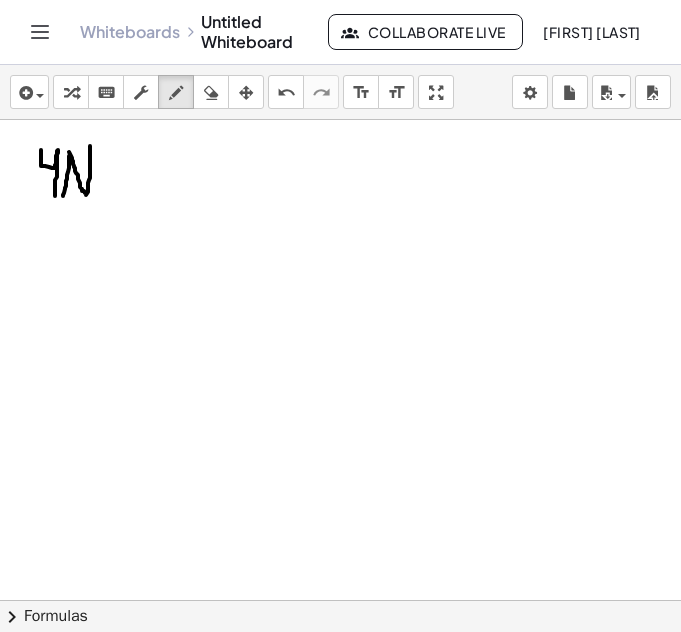 drag, startPoint x: 71, startPoint y: 156, endPoint x: 90, endPoint y: 146, distance: 21.470911 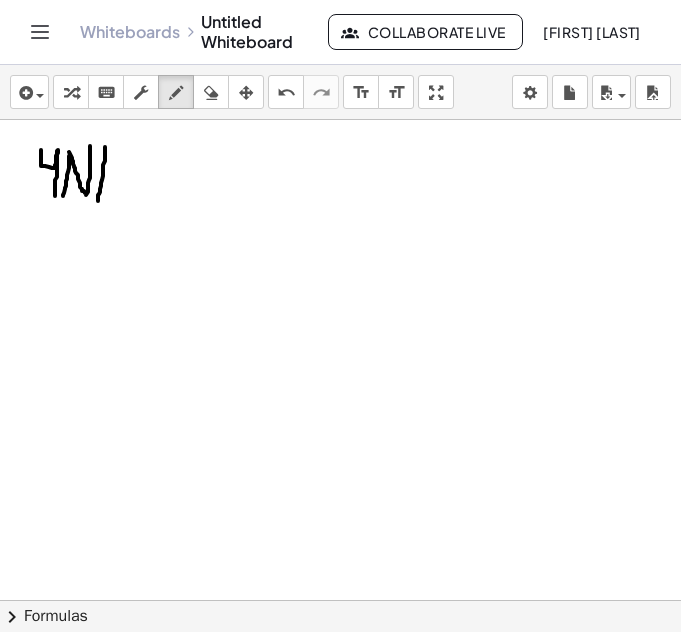 drag, startPoint x: 105, startPoint y: 147, endPoint x: 109, endPoint y: 183, distance: 36.221542 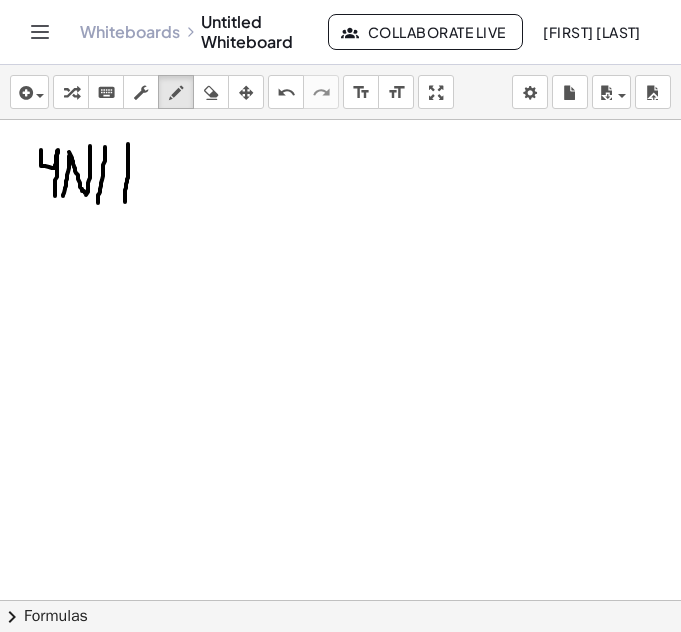drag, startPoint x: 128, startPoint y: 144, endPoint x: 125, endPoint y: 202, distance: 58.077534 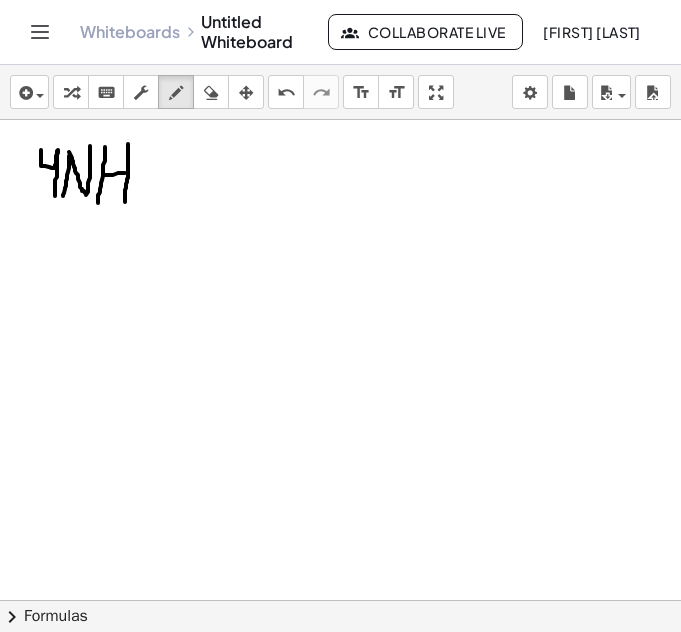 drag, startPoint x: 105, startPoint y: 175, endPoint x: 125, endPoint y: 173, distance: 20.09975 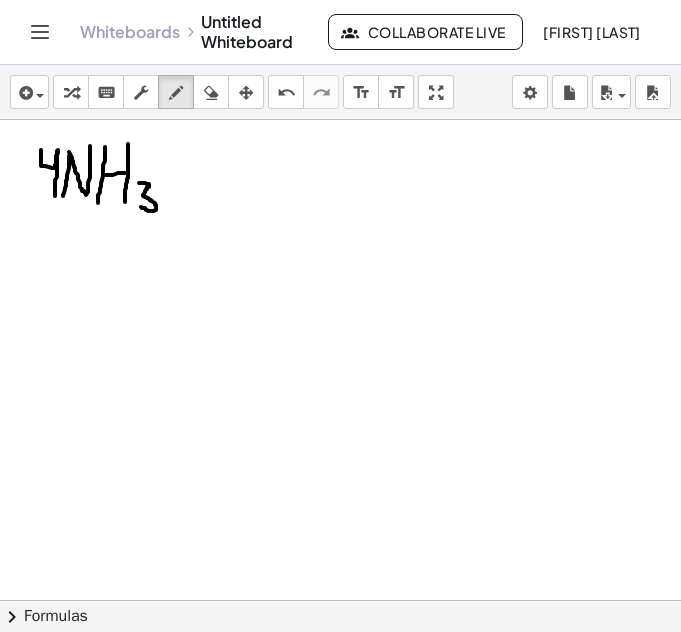 drag, startPoint x: 139, startPoint y: 183, endPoint x: 141, endPoint y: 207, distance: 24.083189 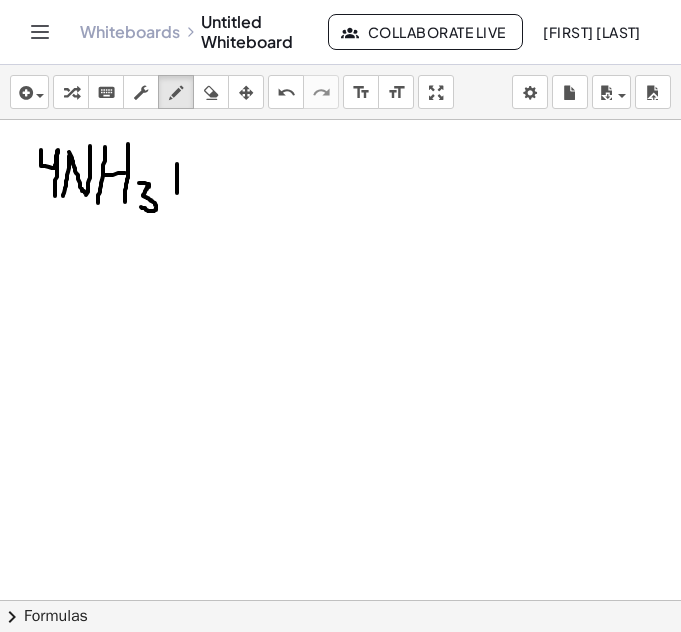 drag, startPoint x: 177, startPoint y: 164, endPoint x: 177, endPoint y: 194, distance: 30 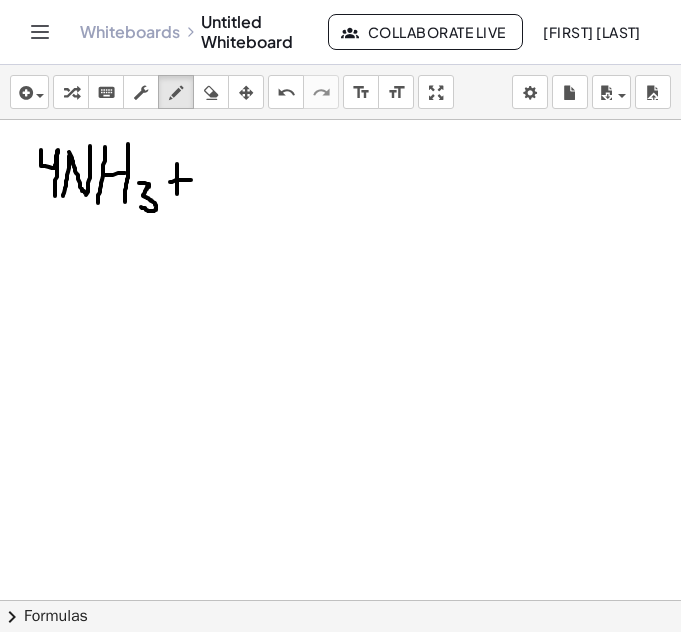 drag, startPoint x: 170, startPoint y: 182, endPoint x: 191, endPoint y: 180, distance: 21.095022 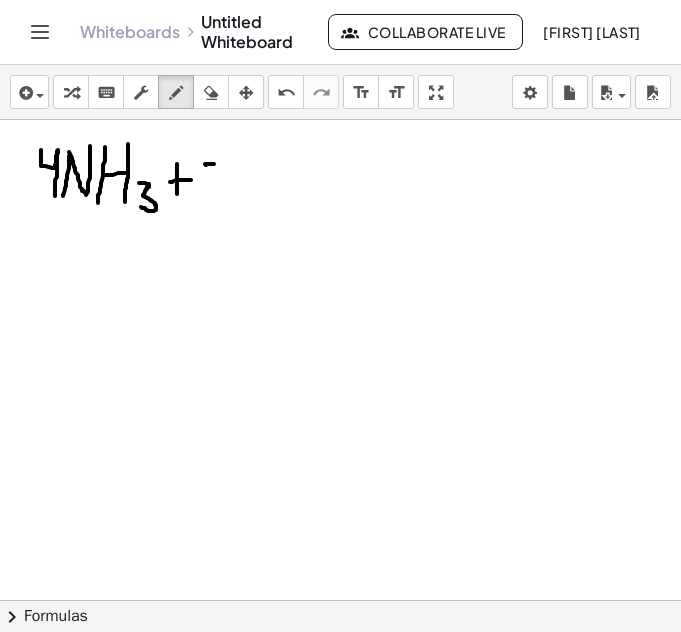 click at bounding box center (340, 646) 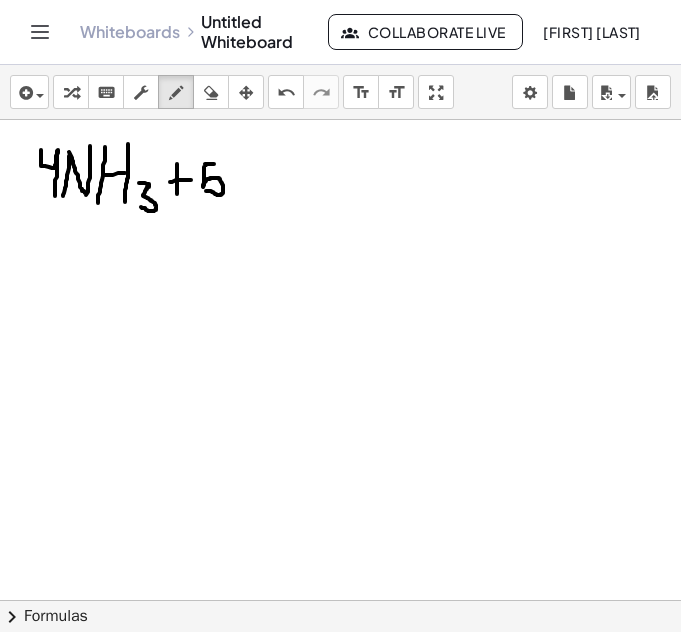 drag, startPoint x: 204, startPoint y: 167, endPoint x: 209, endPoint y: 201, distance: 34.36568 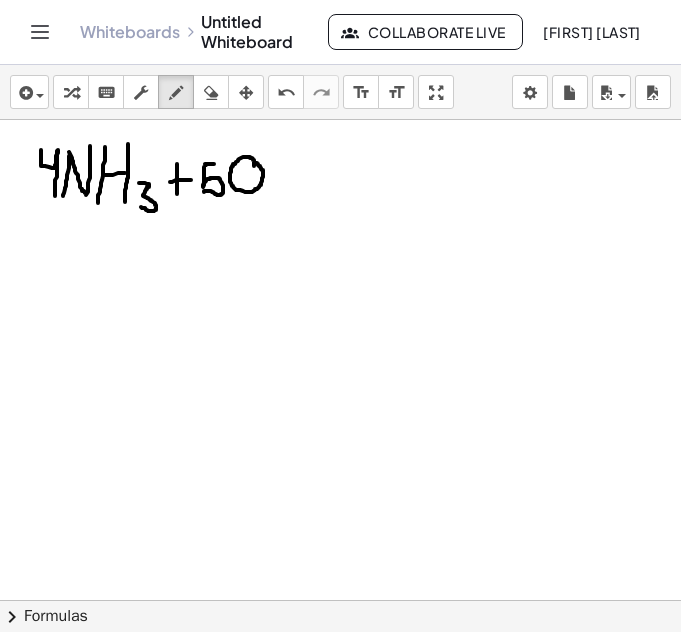 drag, startPoint x: 254, startPoint y: 166, endPoint x: 282, endPoint y: 196, distance: 41.036568 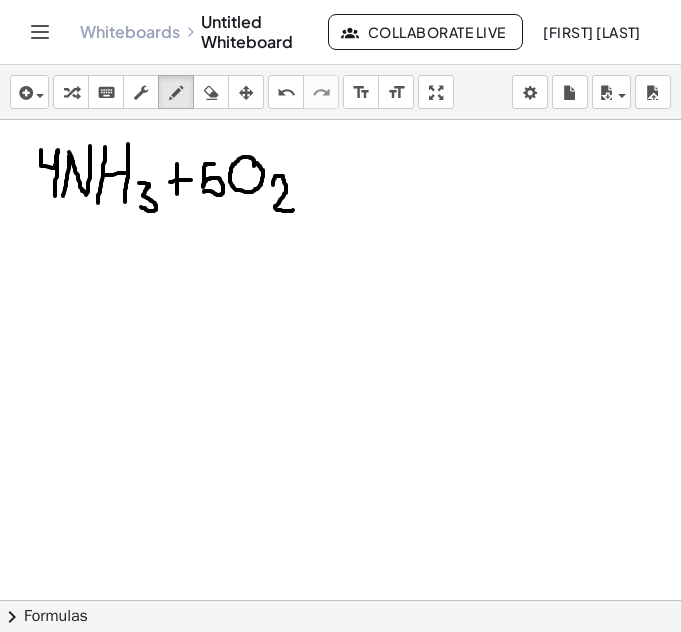 drag, startPoint x: 273, startPoint y: 185, endPoint x: 293, endPoint y: 210, distance: 32.01562 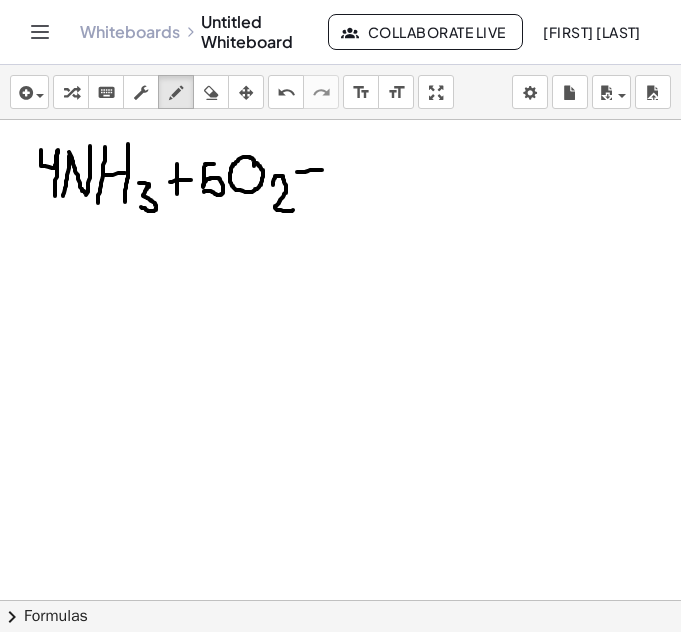 drag, startPoint x: 297, startPoint y: 172, endPoint x: 324, endPoint y: 167, distance: 27.45906 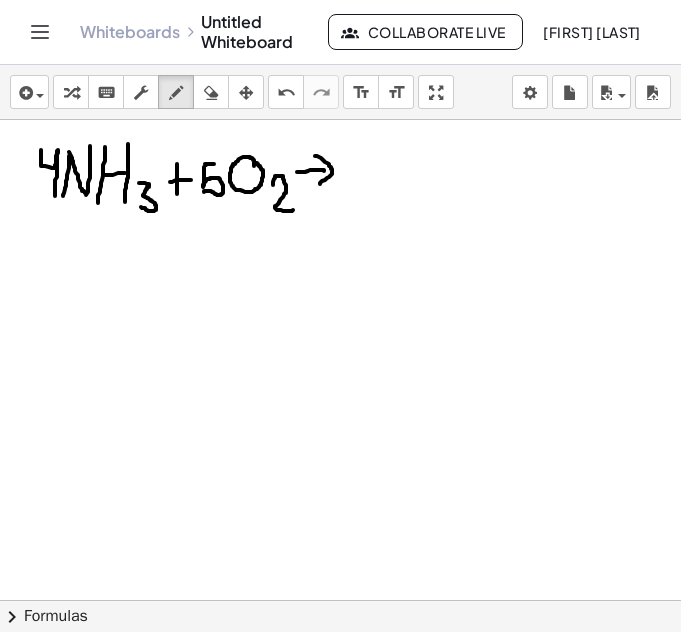 drag, startPoint x: 315, startPoint y: 156, endPoint x: 320, endPoint y: 184, distance: 28.442924 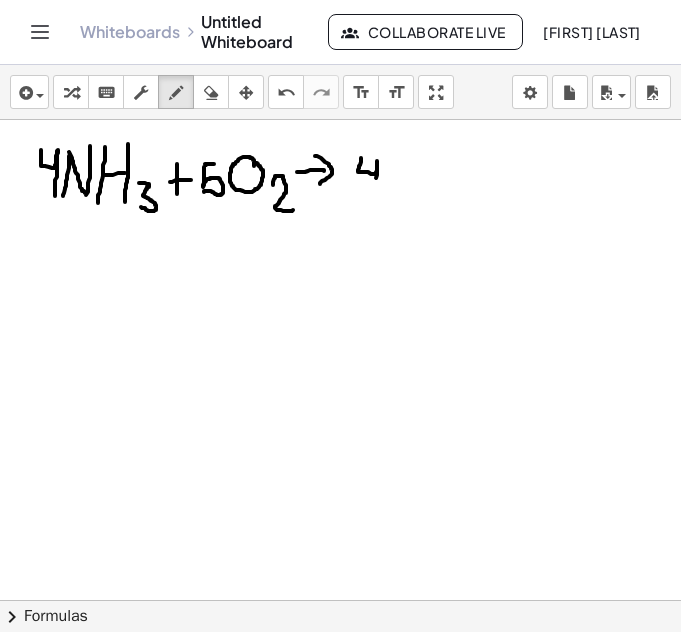 drag, startPoint x: 361, startPoint y: 158, endPoint x: 375, endPoint y: 189, distance: 34.0147 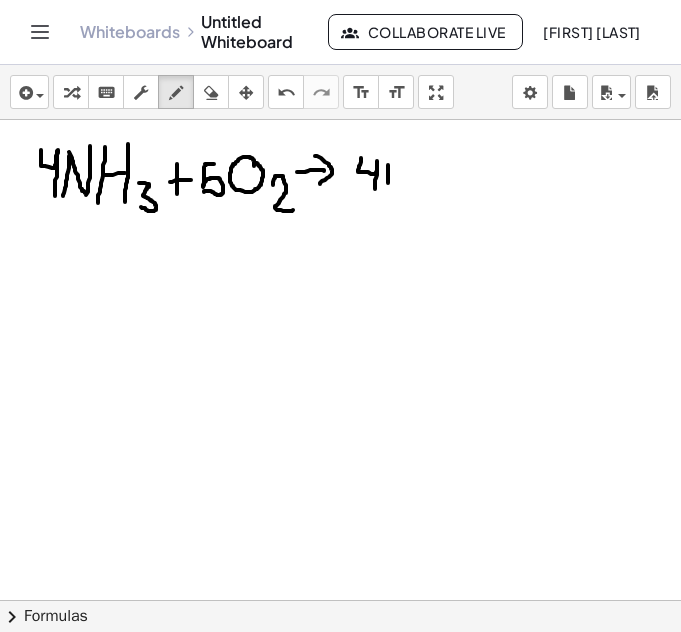 drag, startPoint x: 388, startPoint y: 166, endPoint x: 388, endPoint y: 178, distance: 12 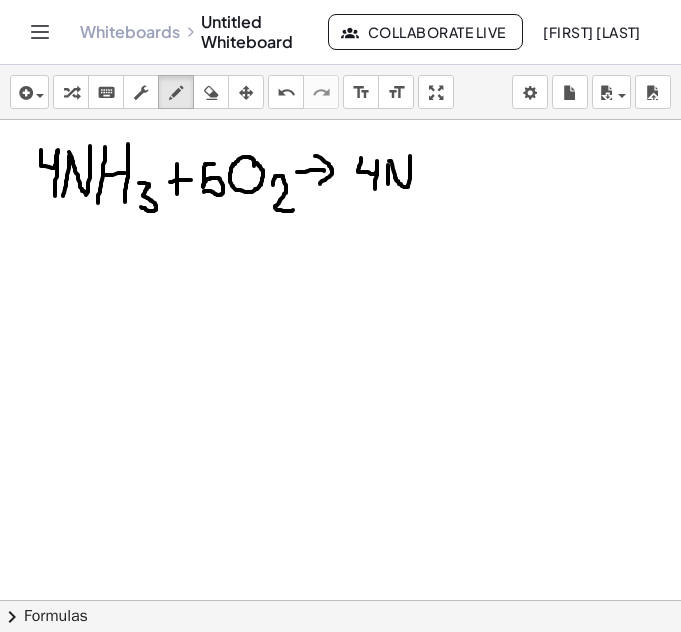 drag, startPoint x: 389, startPoint y: 161, endPoint x: 408, endPoint y: 159, distance: 19.104973 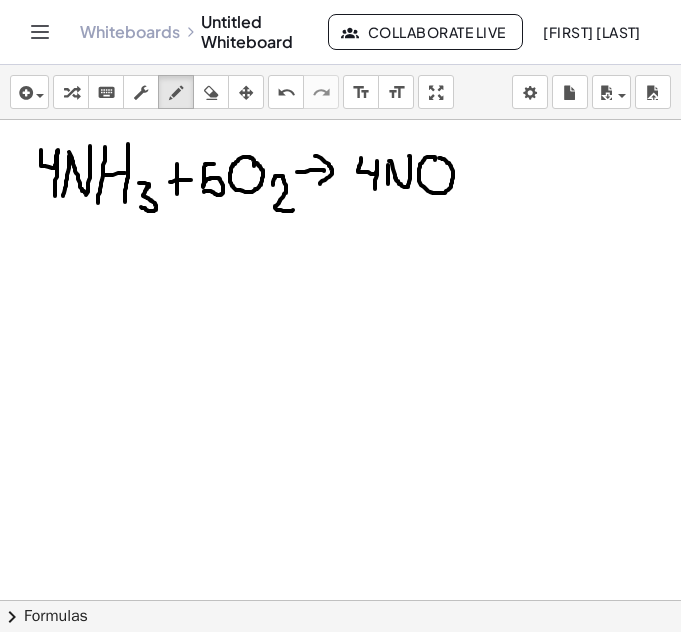click at bounding box center (340, 646) 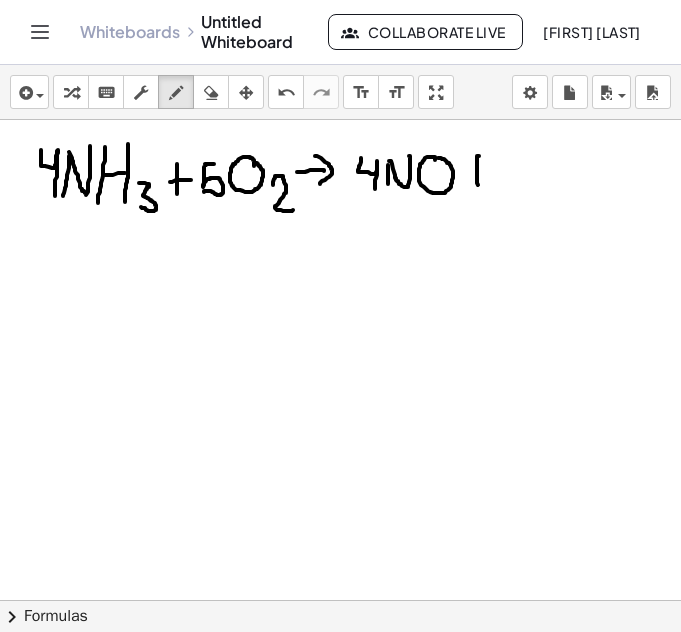 drag, startPoint x: 479, startPoint y: 156, endPoint x: 478, endPoint y: 185, distance: 29.017237 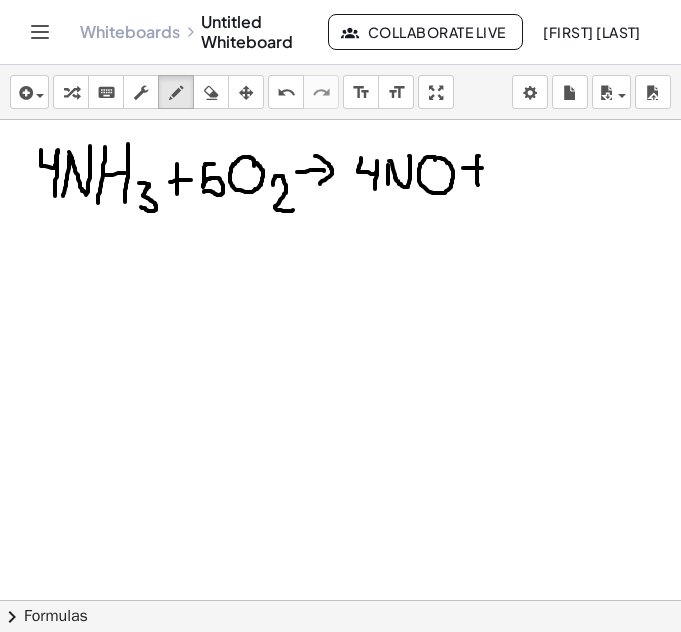 drag, startPoint x: 463, startPoint y: 168, endPoint x: 482, endPoint y: 168, distance: 19 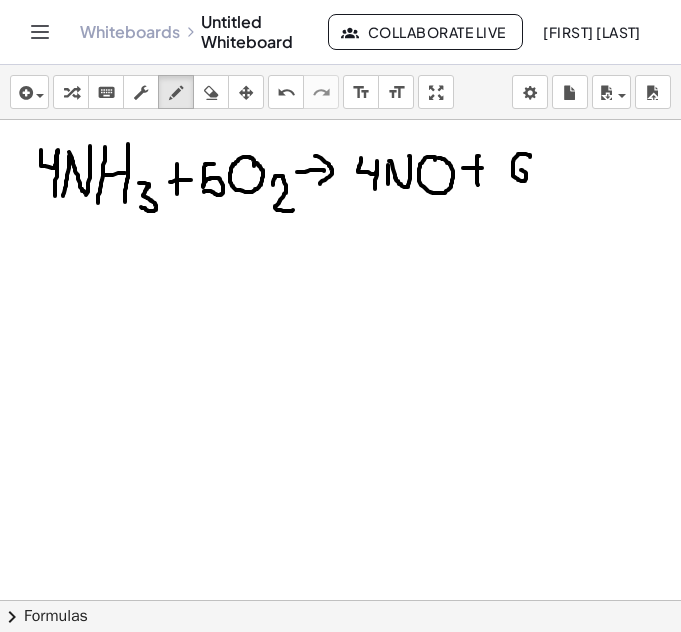 drag, startPoint x: 530, startPoint y: 157, endPoint x: 526, endPoint y: 170, distance: 13.601471 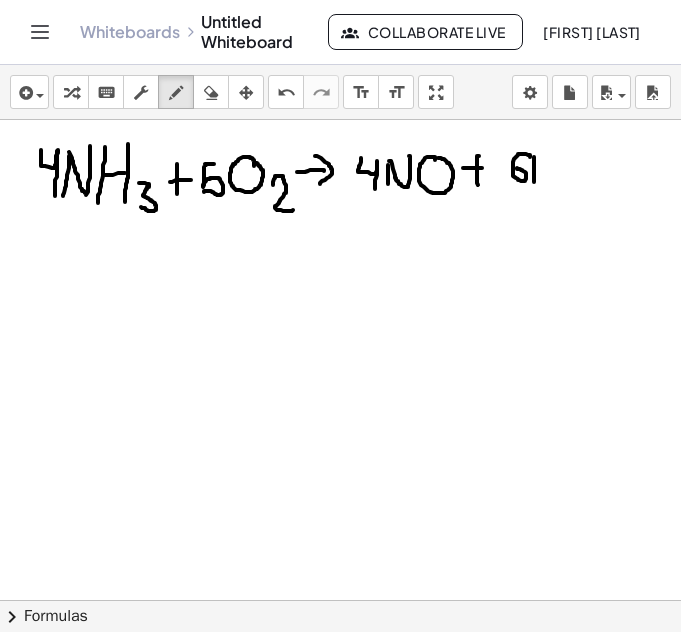 drag, startPoint x: 534, startPoint y: 157, endPoint x: 538, endPoint y: 191, distance: 34.234486 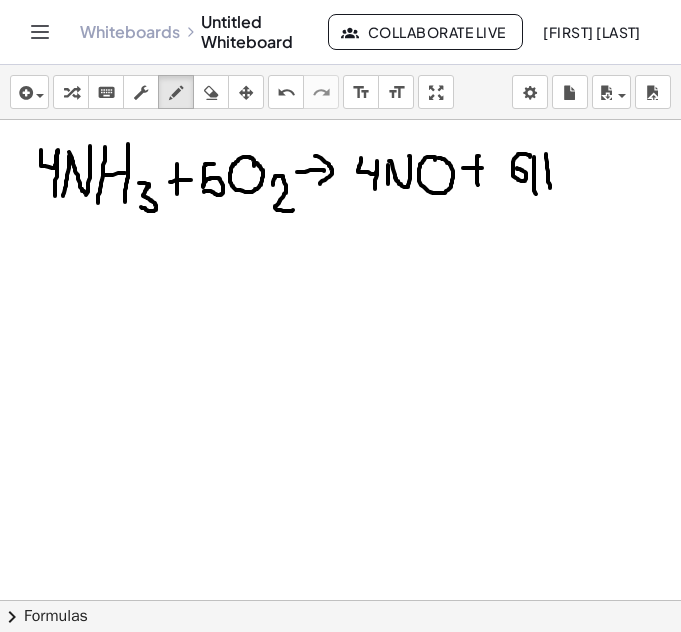drag, startPoint x: 546, startPoint y: 155, endPoint x: 550, endPoint y: 191, distance: 36.221542 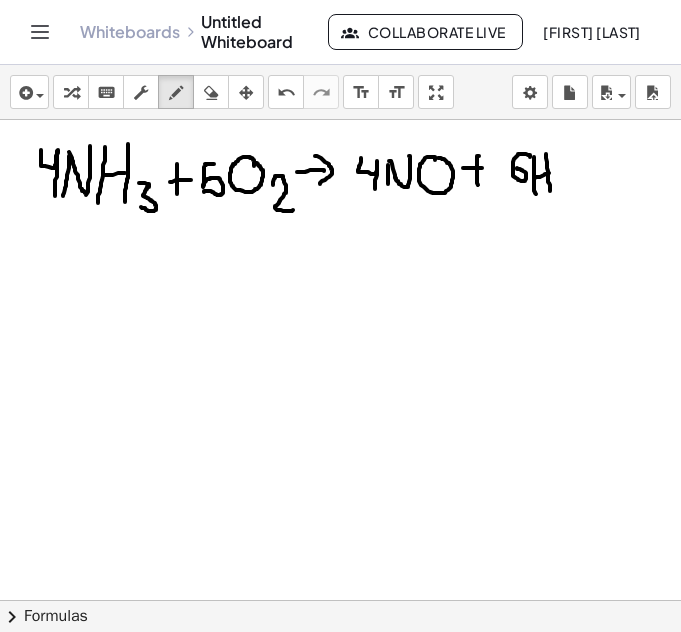 drag, startPoint x: 535, startPoint y: 178, endPoint x: 549, endPoint y: 173, distance: 14.866069 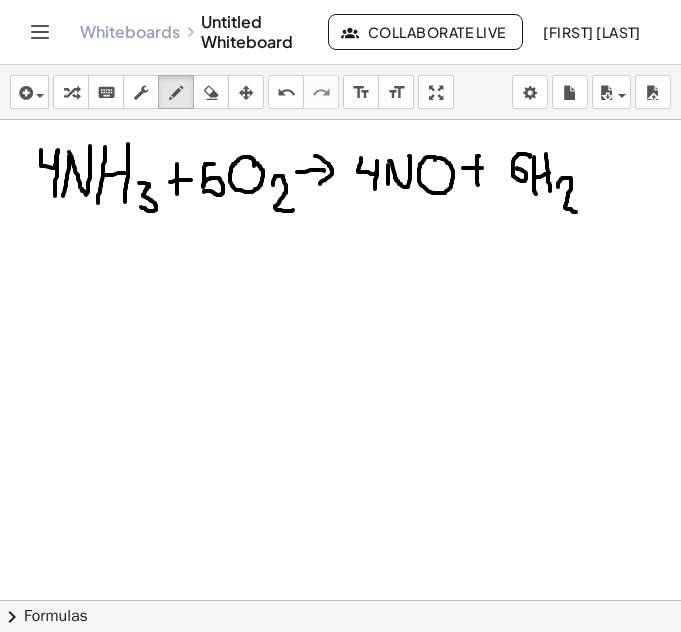 drag, startPoint x: 558, startPoint y: 187, endPoint x: 582, endPoint y: 201, distance: 27.784887 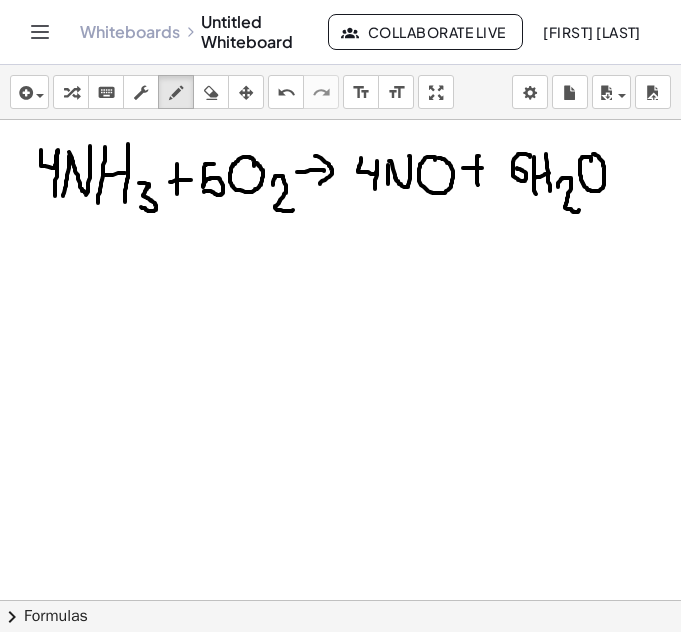 click at bounding box center [340, 646] 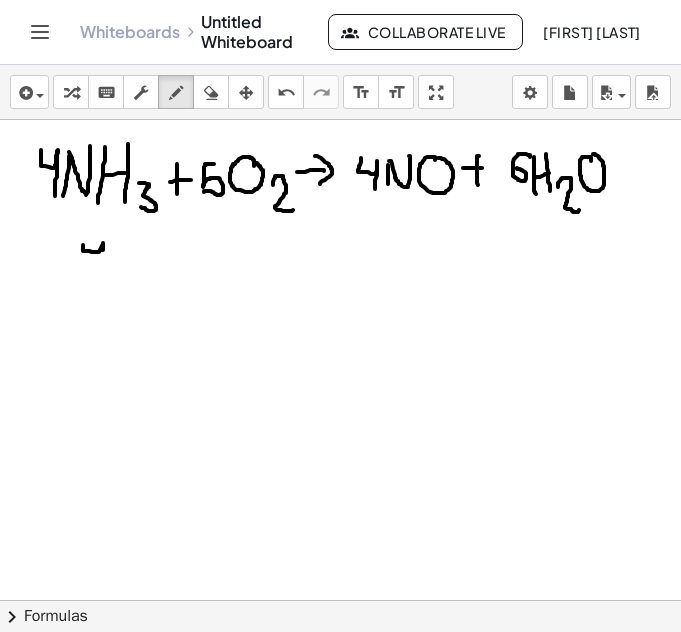 drag, startPoint x: 83, startPoint y: 245, endPoint x: 104, endPoint y: 269, distance: 31.890438 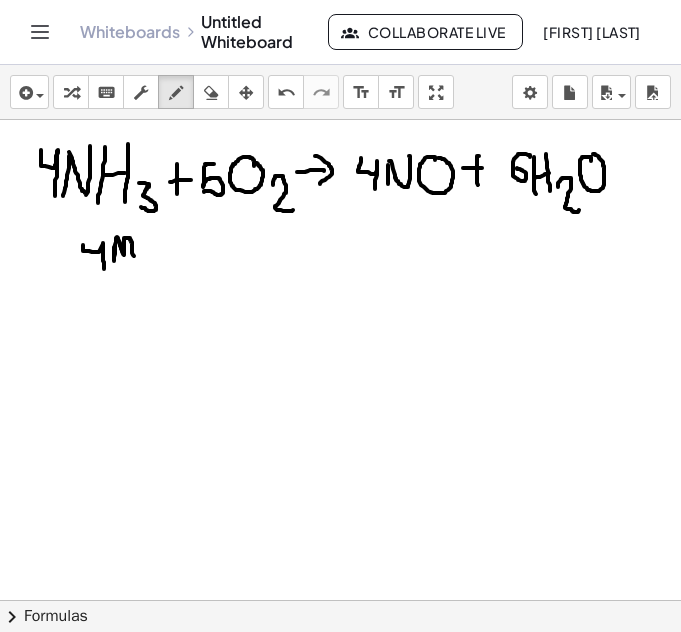 drag, startPoint x: 114, startPoint y: 247, endPoint x: 139, endPoint y: 260, distance: 28.178005 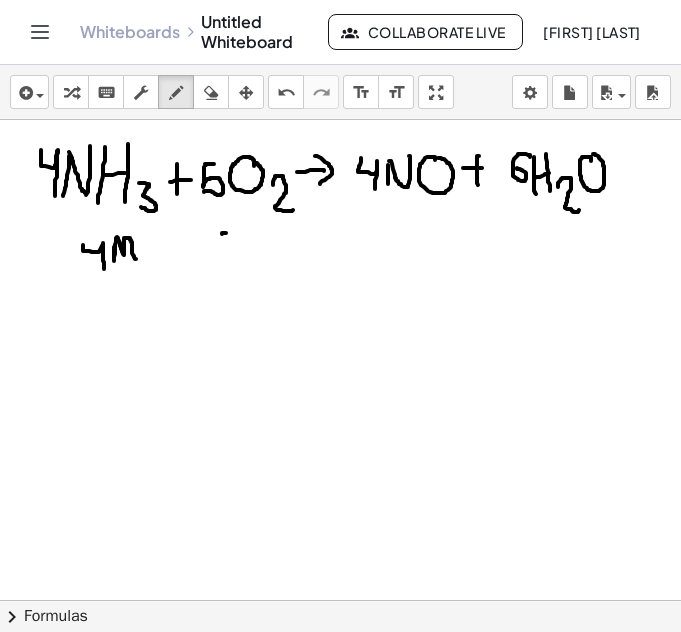 click at bounding box center [340, 646] 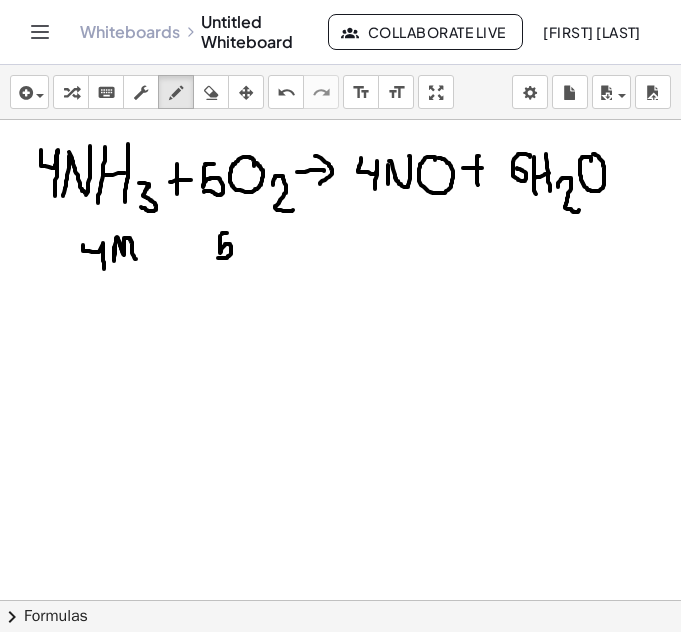 drag, startPoint x: 220, startPoint y: 243, endPoint x: 227, endPoint y: 260, distance: 18.384777 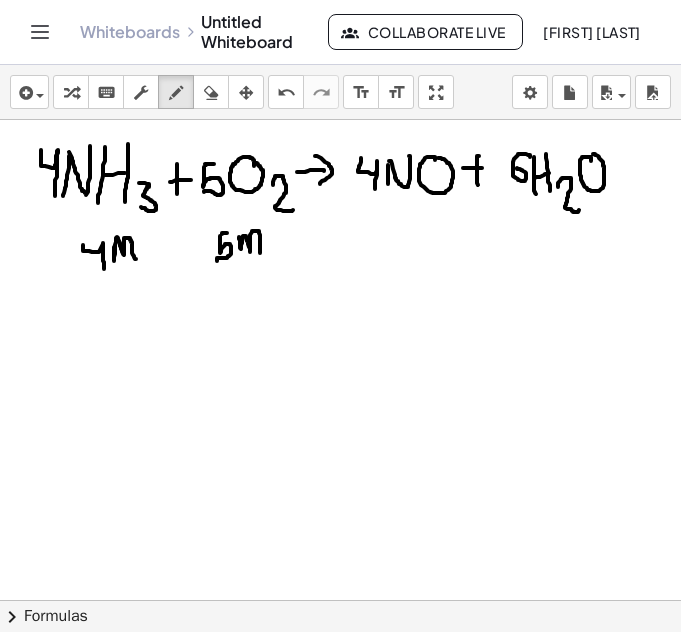 drag, startPoint x: 239, startPoint y: 238, endPoint x: 260, endPoint y: 253, distance: 25.806976 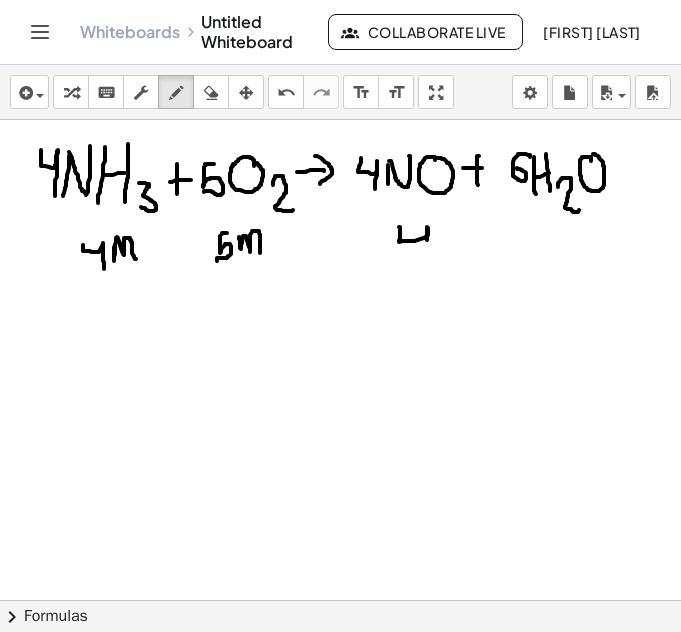 drag, startPoint x: 399, startPoint y: 227, endPoint x: 432, endPoint y: 257, distance: 44.598206 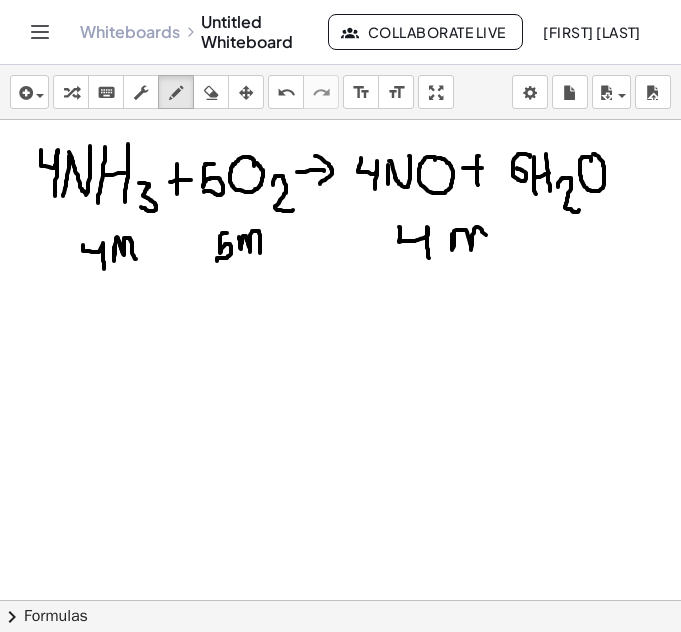 drag, startPoint x: 452, startPoint y: 234, endPoint x: 489, endPoint y: 253, distance: 41.59327 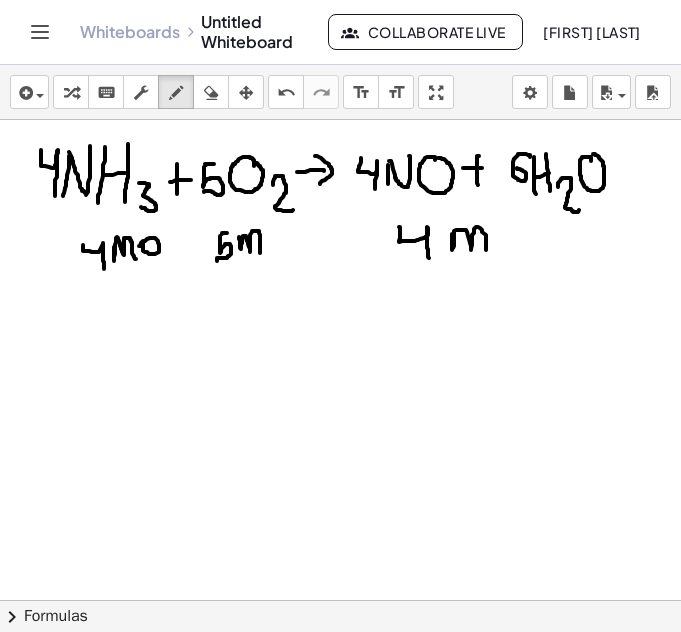 click at bounding box center (340, 646) 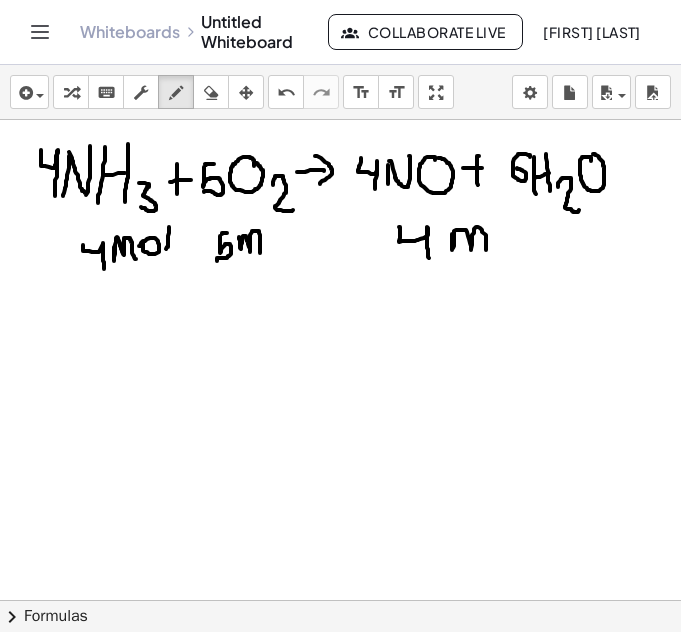 drag, startPoint x: 169, startPoint y: 227, endPoint x: 166, endPoint y: 249, distance: 22.203604 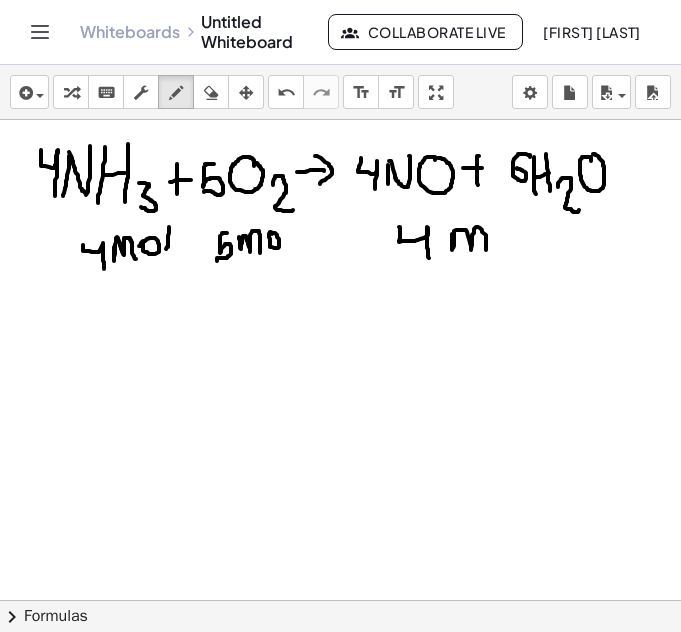 click at bounding box center (340, 646) 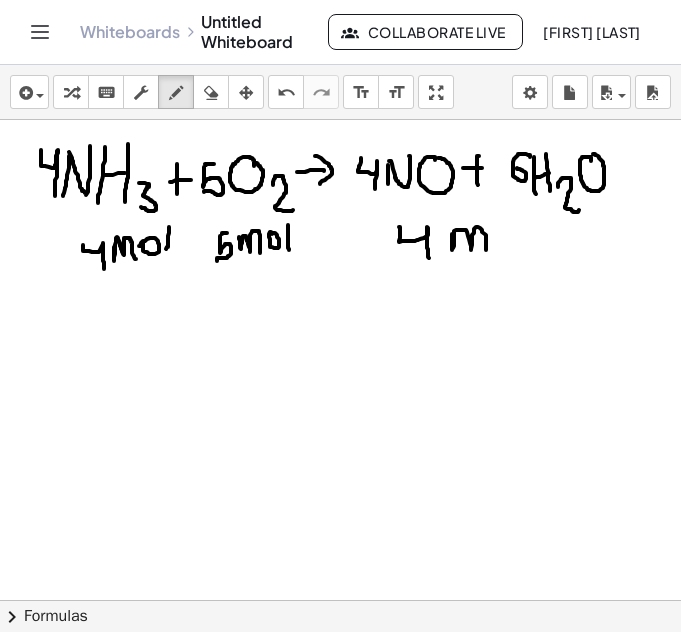 drag, startPoint x: 288, startPoint y: 226, endPoint x: 474, endPoint y: 255, distance: 188.24718 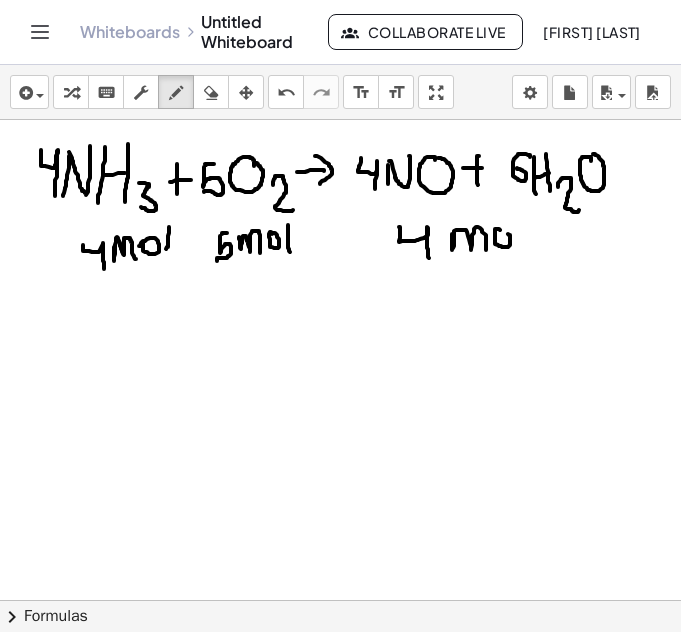 click at bounding box center [340, 646] 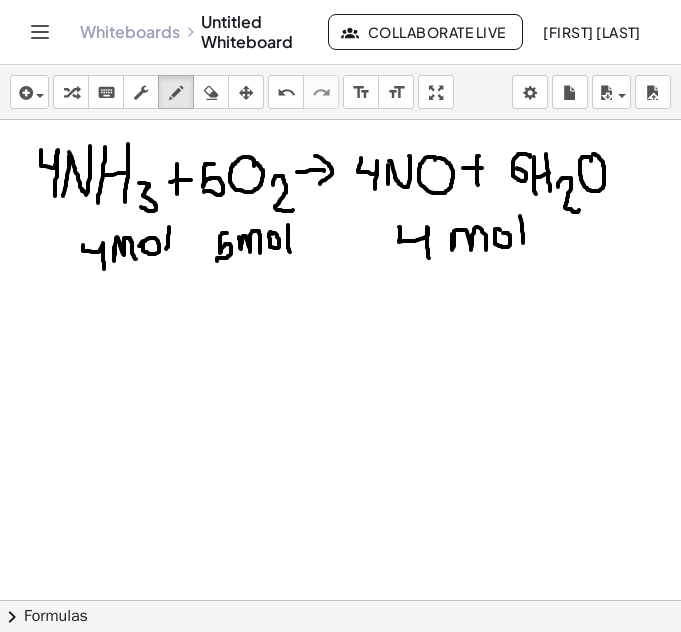 drag, startPoint x: 520, startPoint y: 216, endPoint x: 526, endPoint y: 246, distance: 30.594116 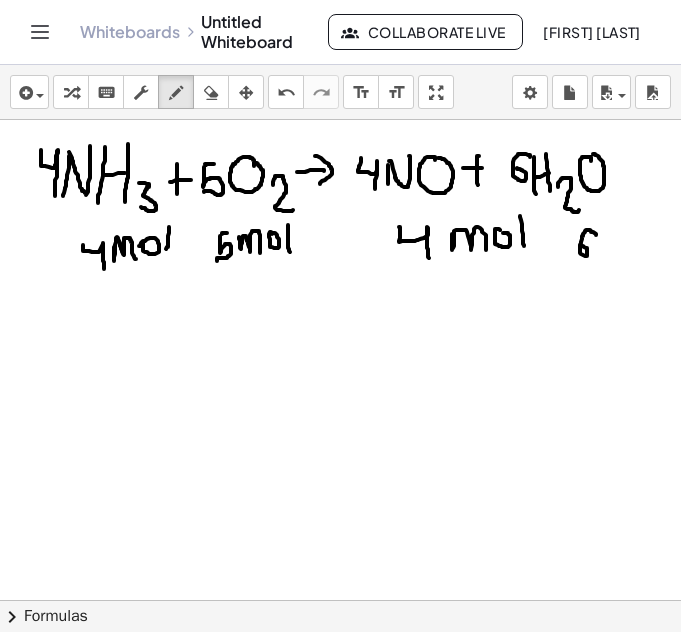 drag, startPoint x: 596, startPoint y: 235, endPoint x: 584, endPoint y: 247, distance: 16.970562 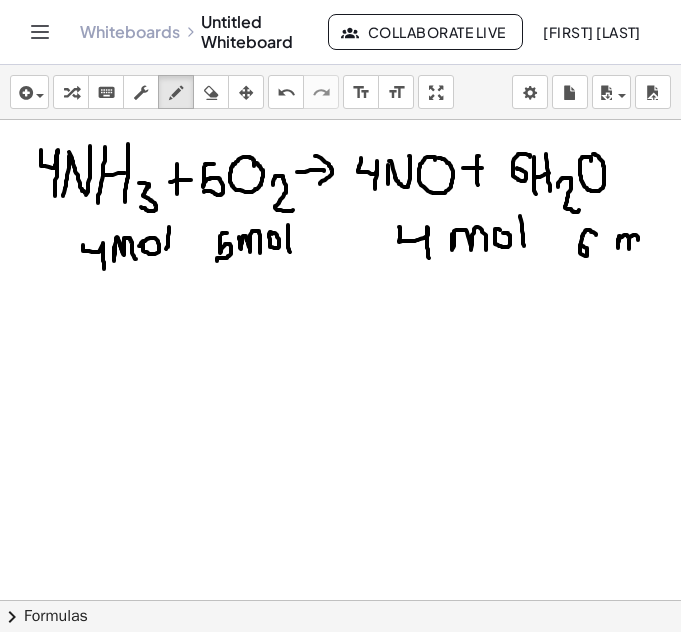 drag, startPoint x: 619, startPoint y: 241, endPoint x: 638, endPoint y: 250, distance: 21.023796 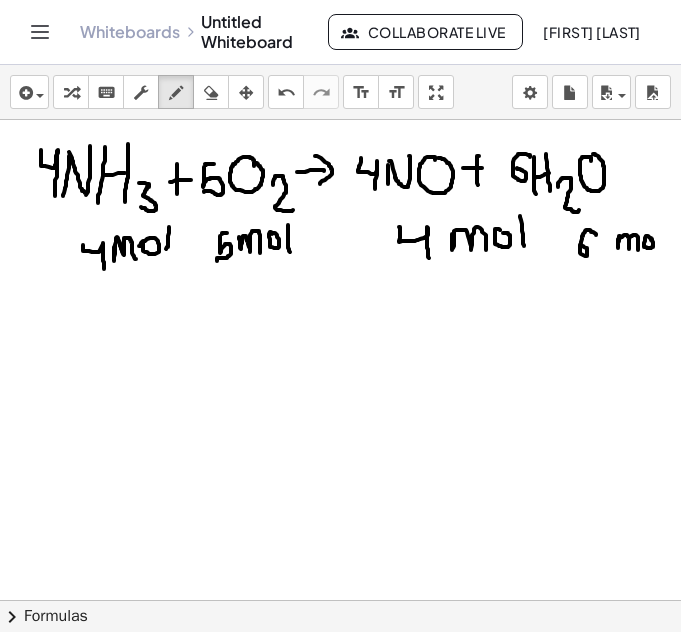 click at bounding box center (340, 646) 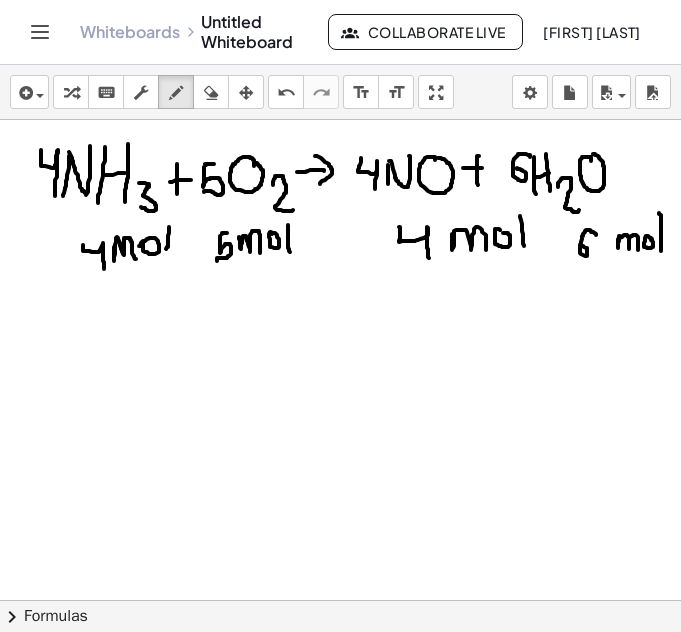 drag, startPoint x: 659, startPoint y: 213, endPoint x: 661, endPoint y: 253, distance: 40.04997 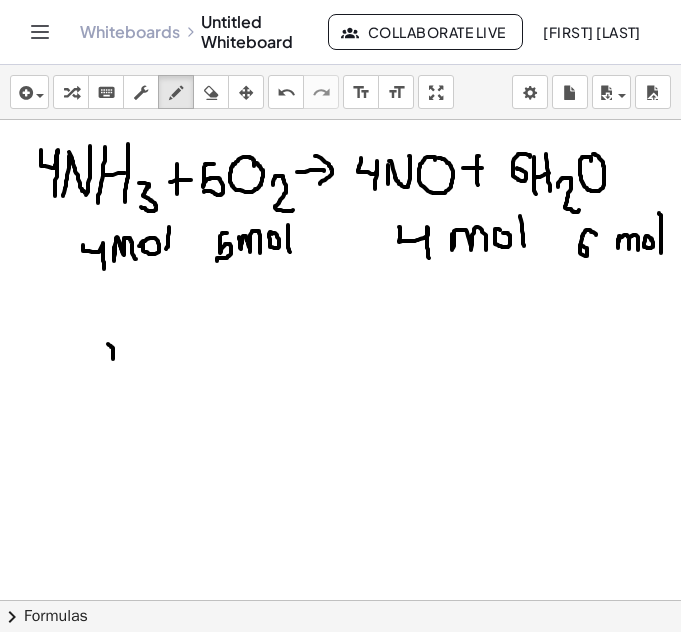 drag, startPoint x: 113, startPoint y: 359, endPoint x: 120, endPoint y: 336, distance: 24.04163 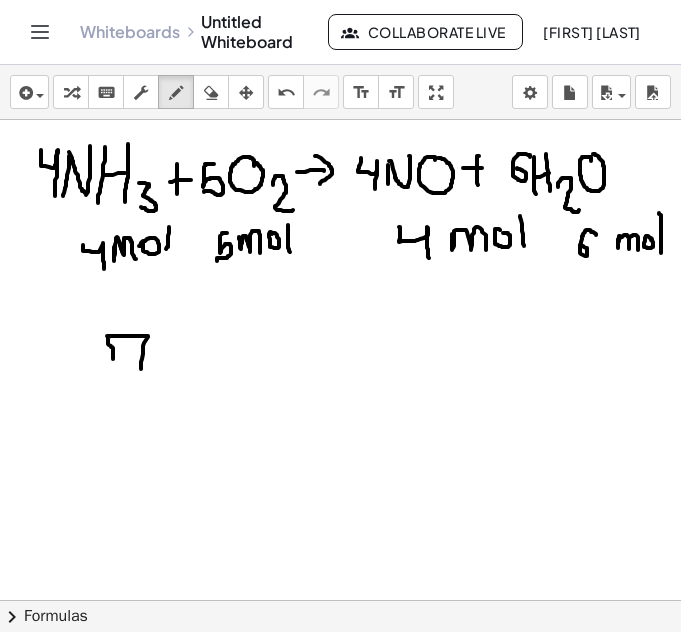 drag, startPoint x: 107, startPoint y: 336, endPoint x: 140, endPoint y: 374, distance: 50.32892 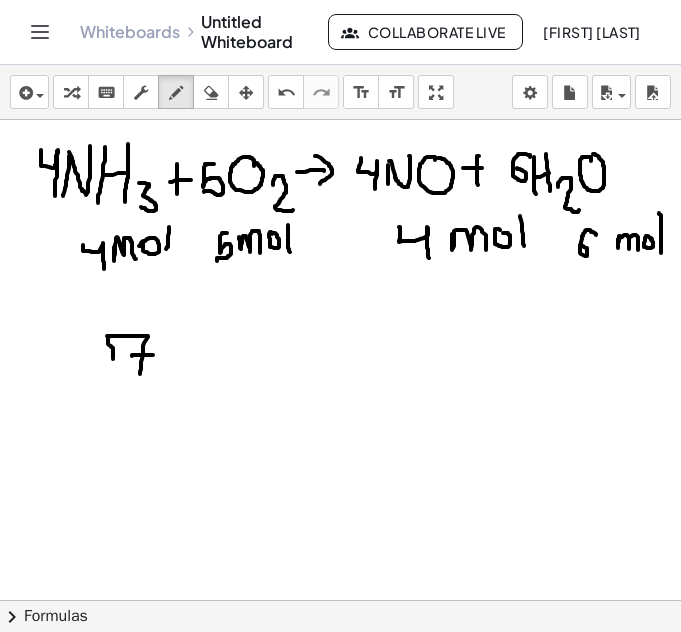 drag, startPoint x: 132, startPoint y: 356, endPoint x: 153, endPoint y: 355, distance: 21.023796 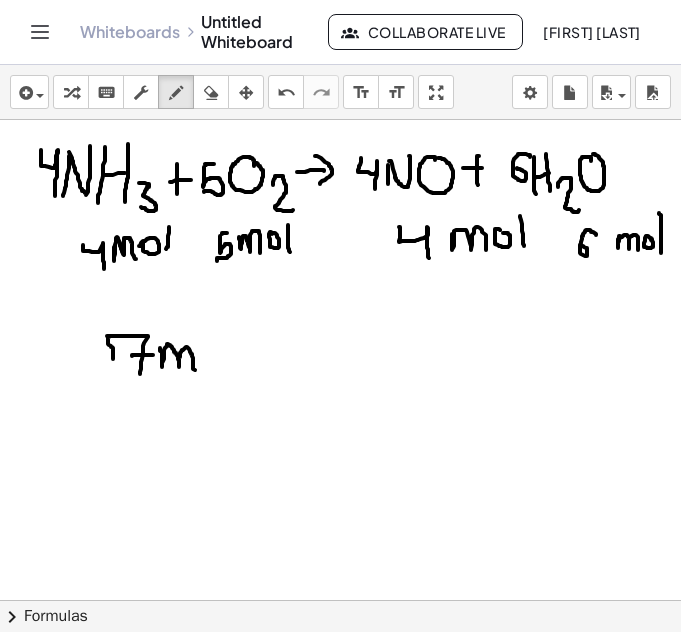 drag, startPoint x: 160, startPoint y: 348, endPoint x: 195, endPoint y: 370, distance: 41.340054 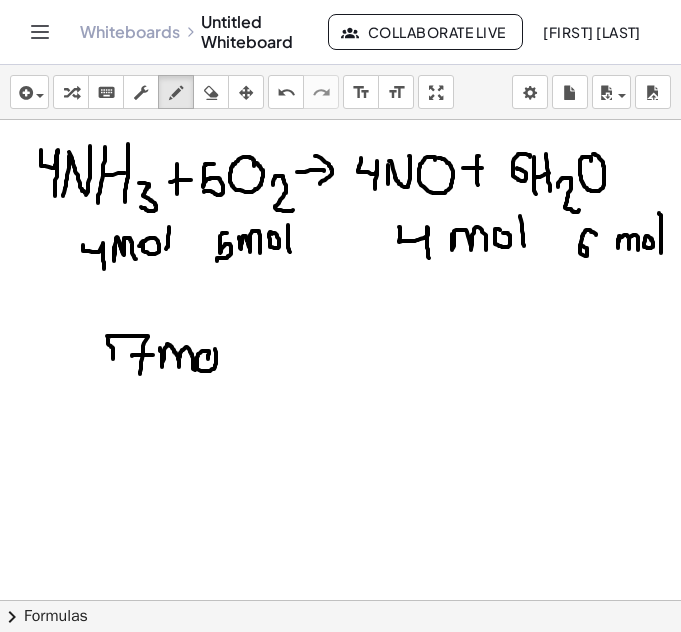 drag, startPoint x: 208, startPoint y: 359, endPoint x: 211, endPoint y: 349, distance: 10.440307 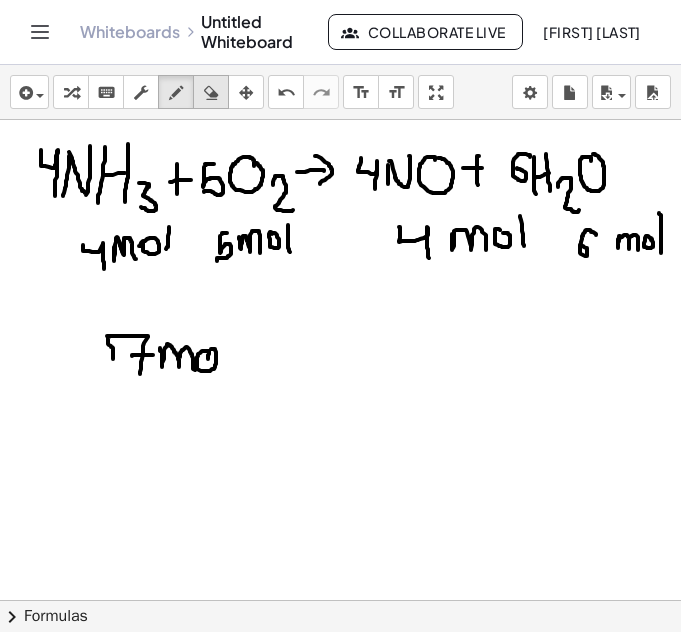 click at bounding box center [211, 92] 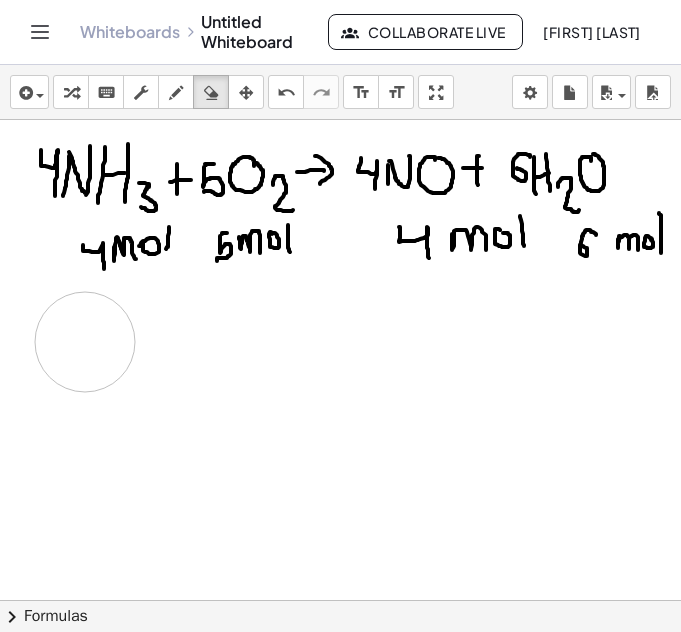 drag, startPoint x: 167, startPoint y: 364, endPoint x: 91, endPoint y: 311, distance: 92.65527 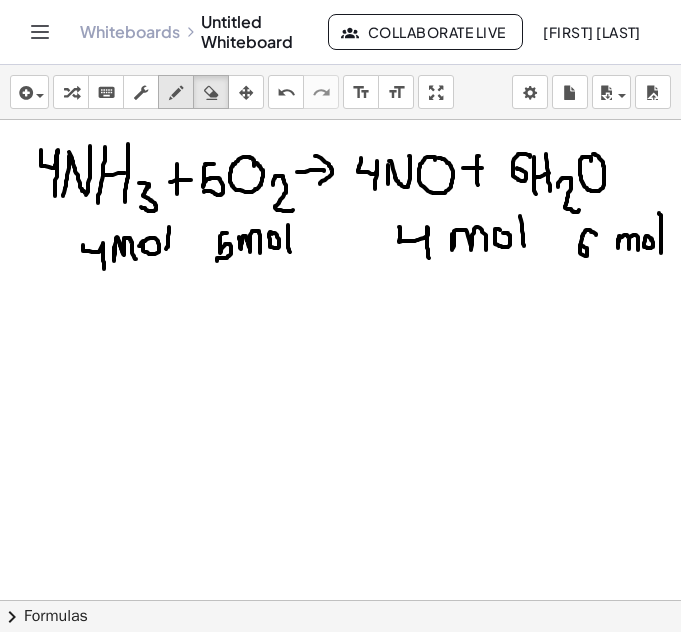 click at bounding box center [176, 93] 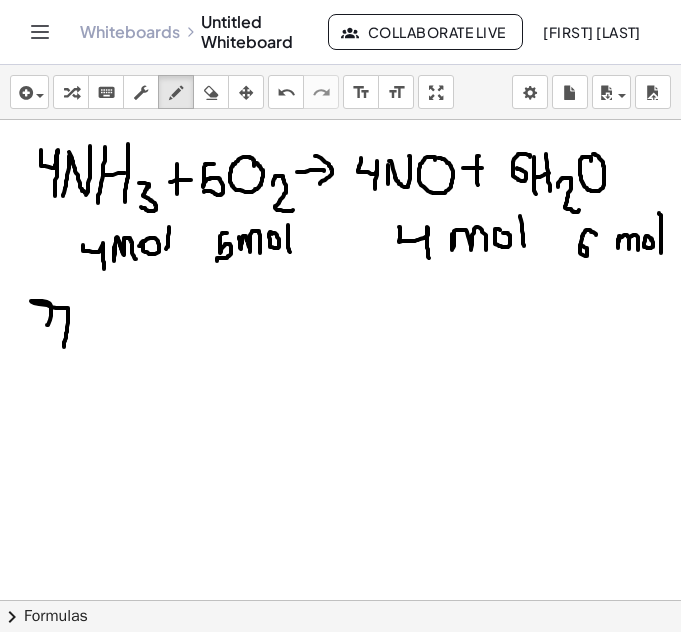 drag, startPoint x: 48, startPoint y: 325, endPoint x: 64, endPoint y: 347, distance: 27.202942 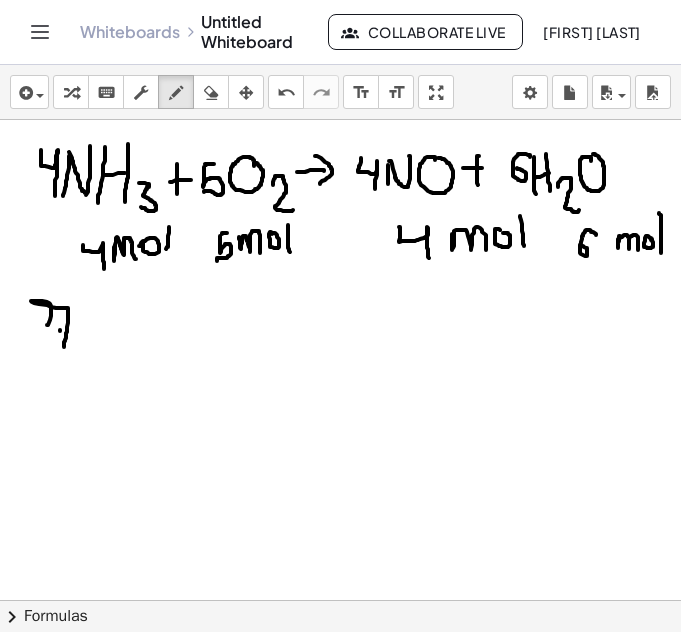 drag, startPoint x: 60, startPoint y: 330, endPoint x: 77, endPoint y: 326, distance: 17.464249 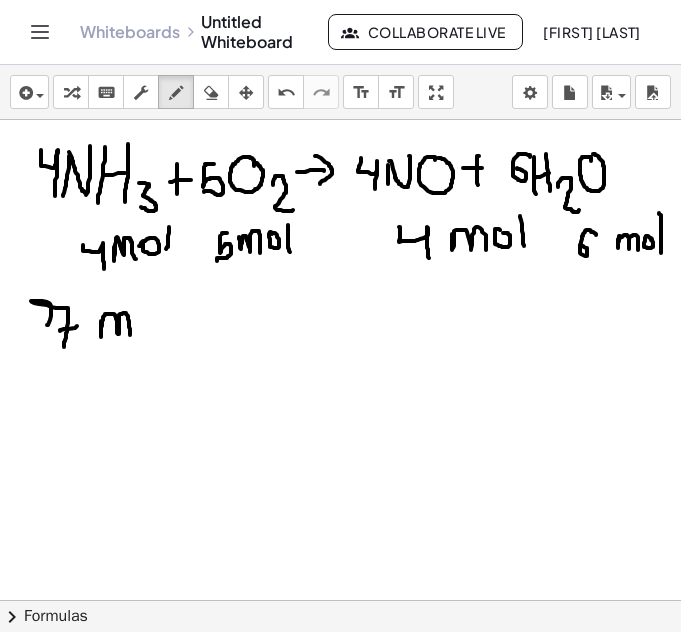 drag, startPoint x: 101, startPoint y: 321, endPoint x: 134, endPoint y: 329, distance: 33.955853 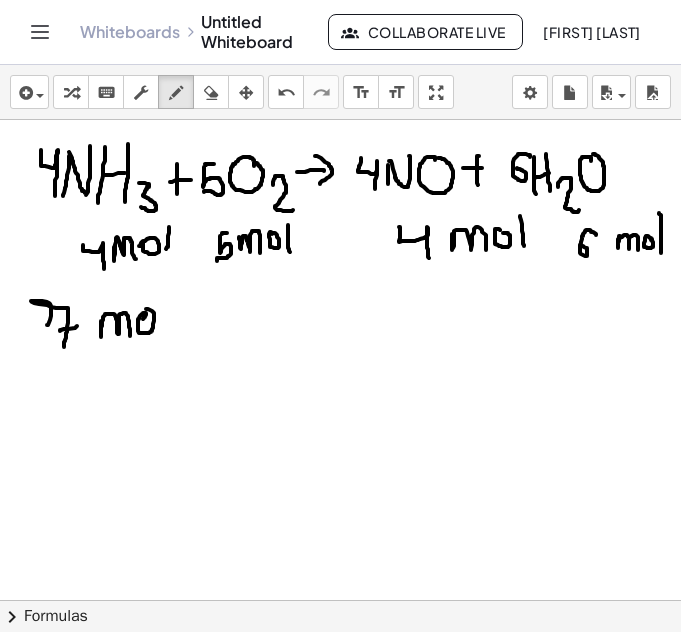 click at bounding box center (340, 646) 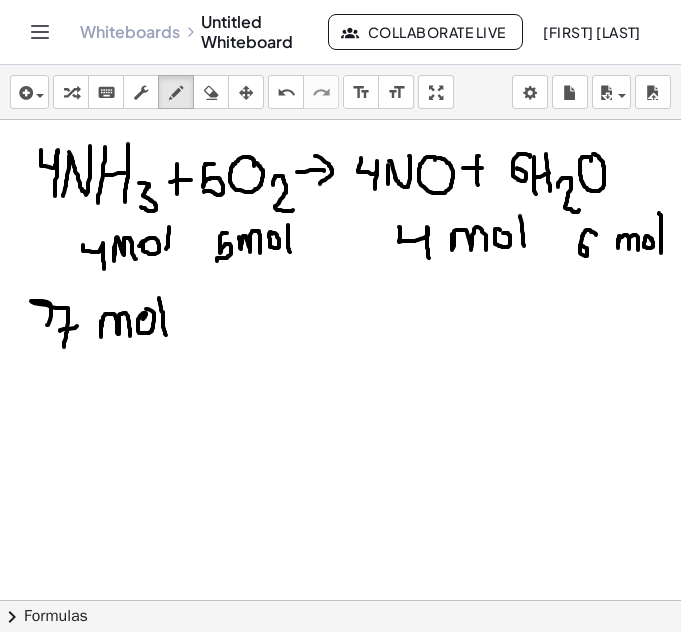 drag, startPoint x: 159, startPoint y: 298, endPoint x: 166, endPoint y: 335, distance: 37.65634 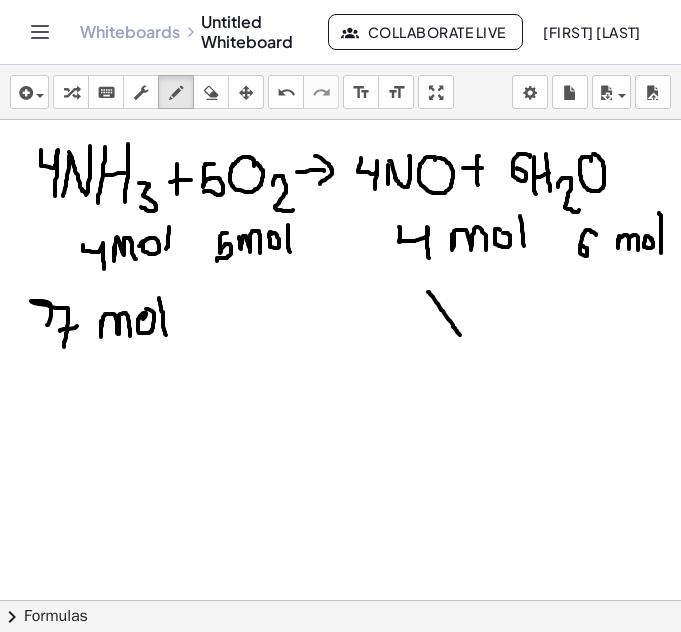drag, startPoint x: 428, startPoint y: 292, endPoint x: 460, endPoint y: 328, distance: 48.166378 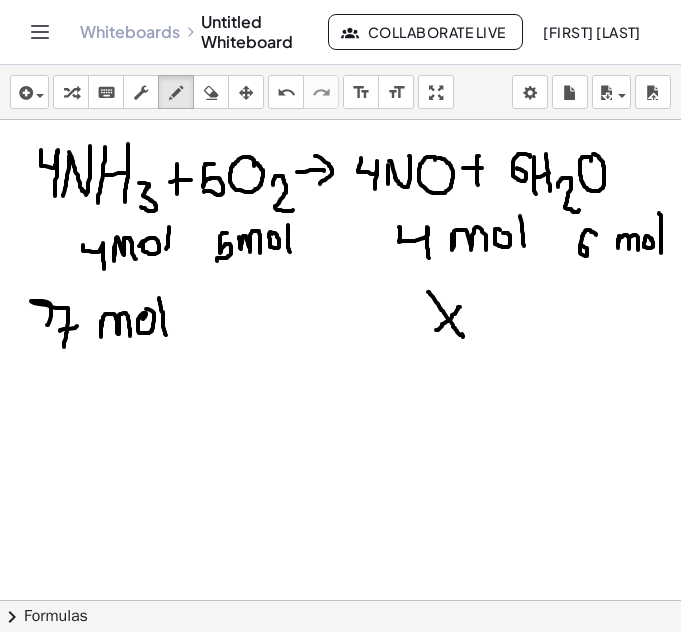 drag, startPoint x: 460, startPoint y: 307, endPoint x: 436, endPoint y: 330, distance: 33.24154 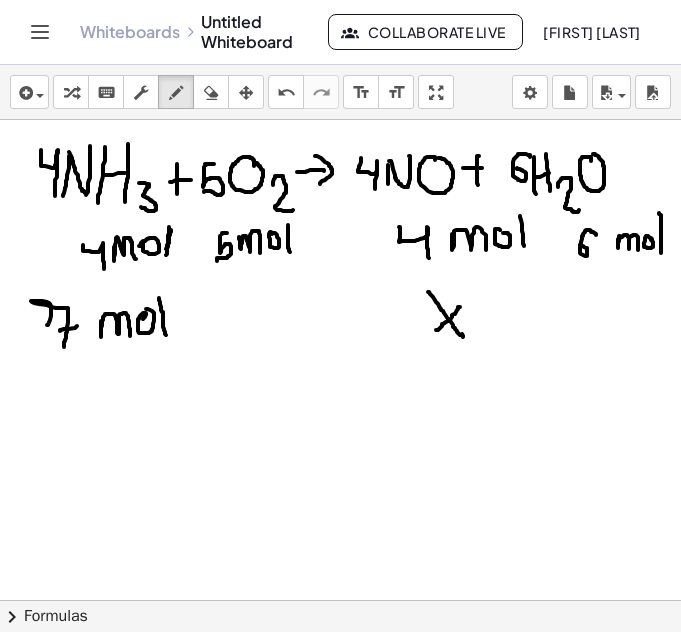 drag, startPoint x: 171, startPoint y: 230, endPoint x: 166, endPoint y: 255, distance: 25.495098 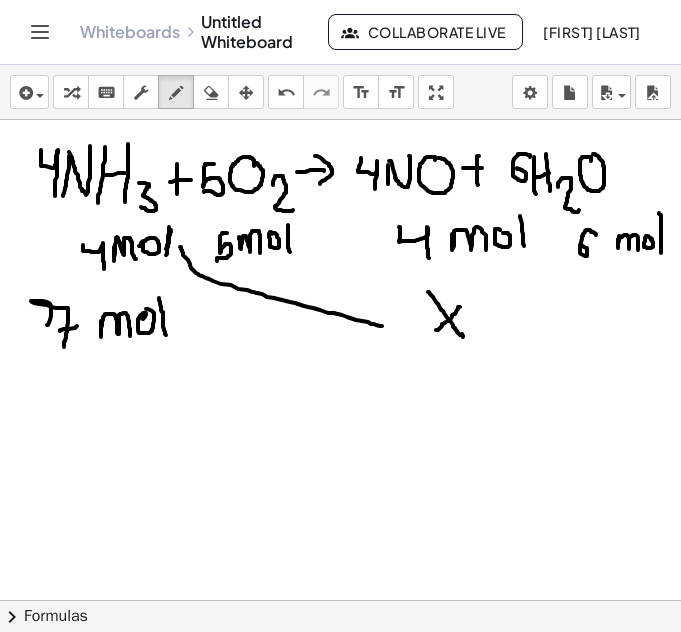 drag, startPoint x: 180, startPoint y: 247, endPoint x: 394, endPoint y: 329, distance: 229.17242 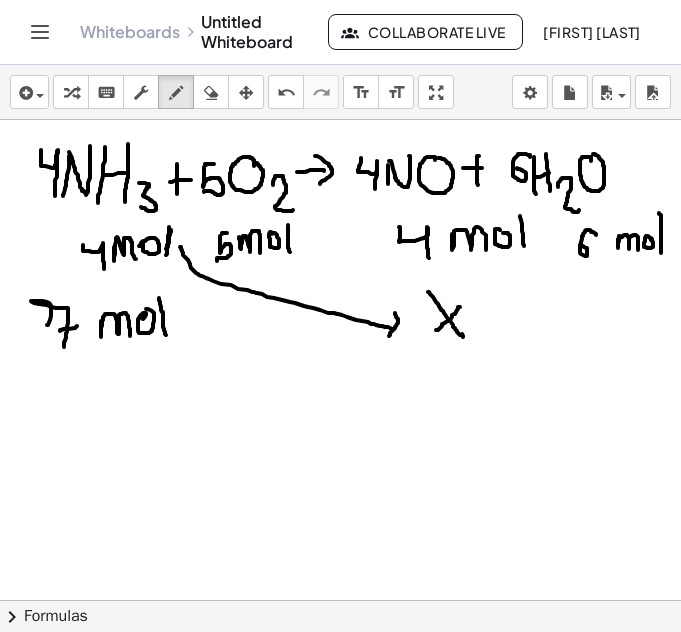 drag, startPoint x: 395, startPoint y: 313, endPoint x: 389, endPoint y: 336, distance: 23.769728 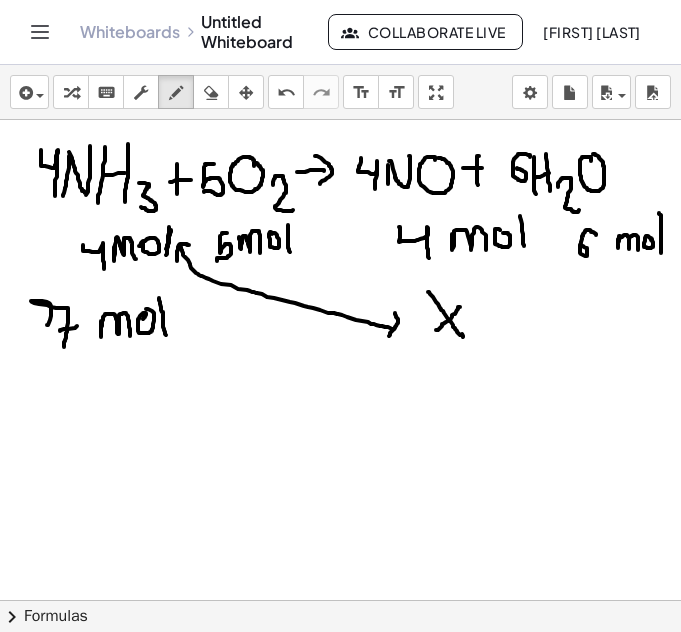 drag, startPoint x: 177, startPoint y: 261, endPoint x: 226, endPoint y: 251, distance: 50.01 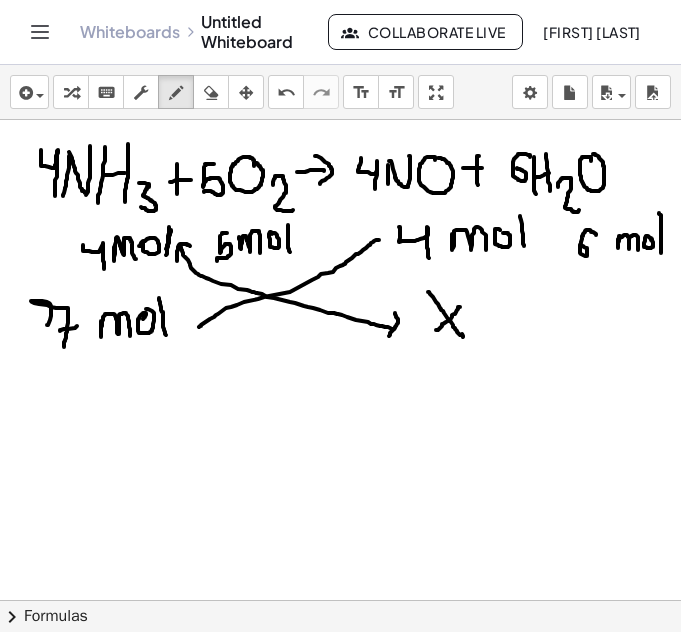 drag, startPoint x: 373, startPoint y: 242, endPoint x: 199, endPoint y: 327, distance: 193.65175 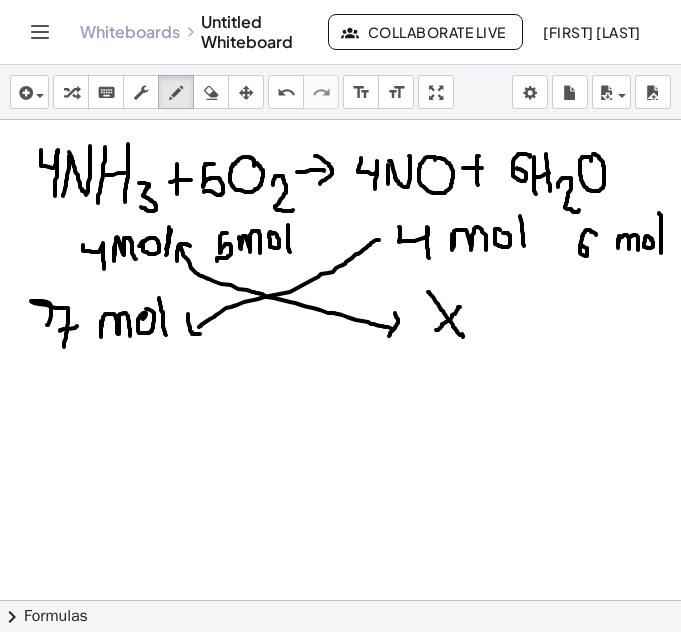 drag, startPoint x: 188, startPoint y: 314, endPoint x: 201, endPoint y: 334, distance: 23.853722 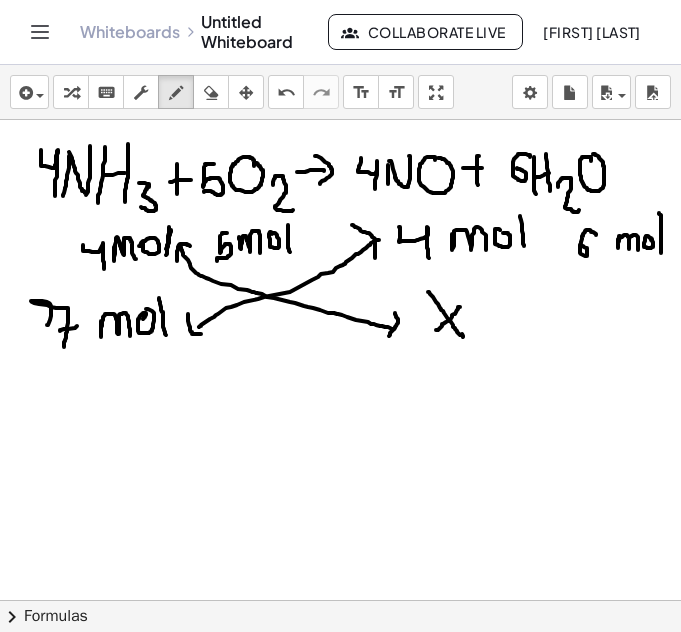 drag, startPoint x: 356, startPoint y: 227, endPoint x: 375, endPoint y: 258, distance: 36.359318 